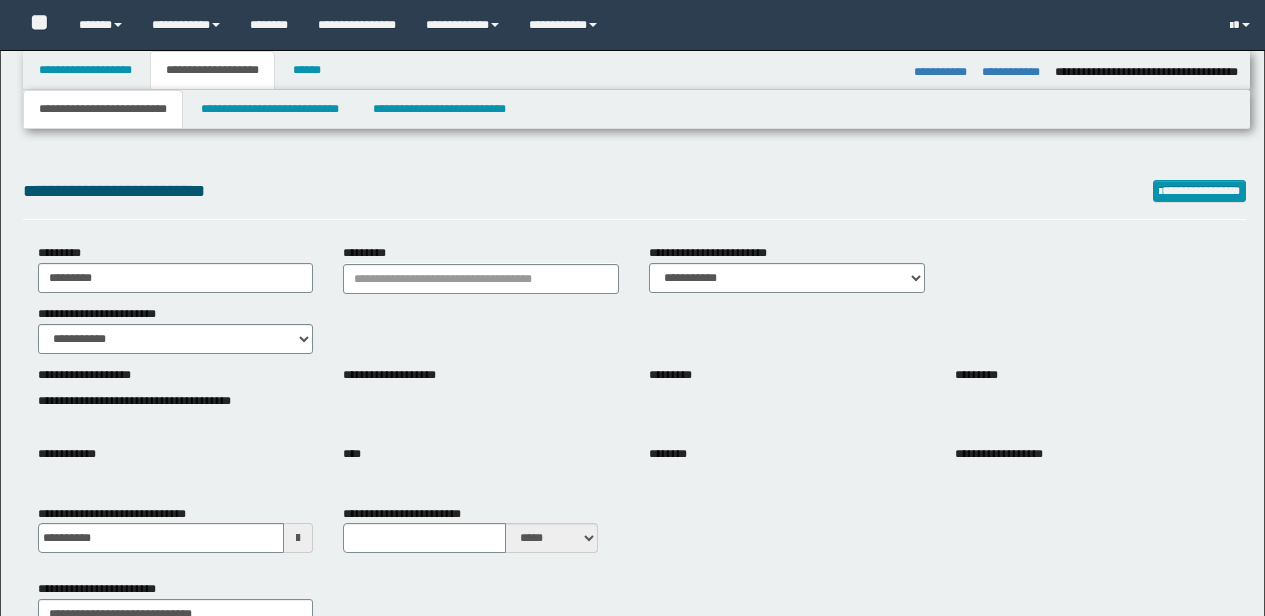 select on "*" 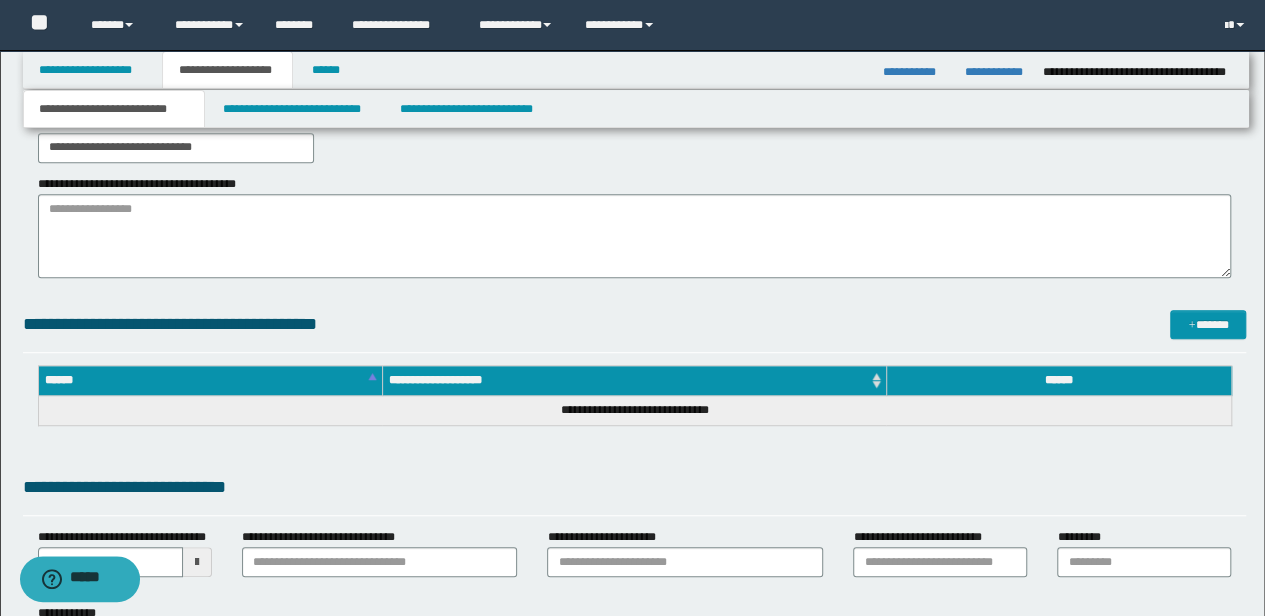 scroll, scrollTop: 0, scrollLeft: 0, axis: both 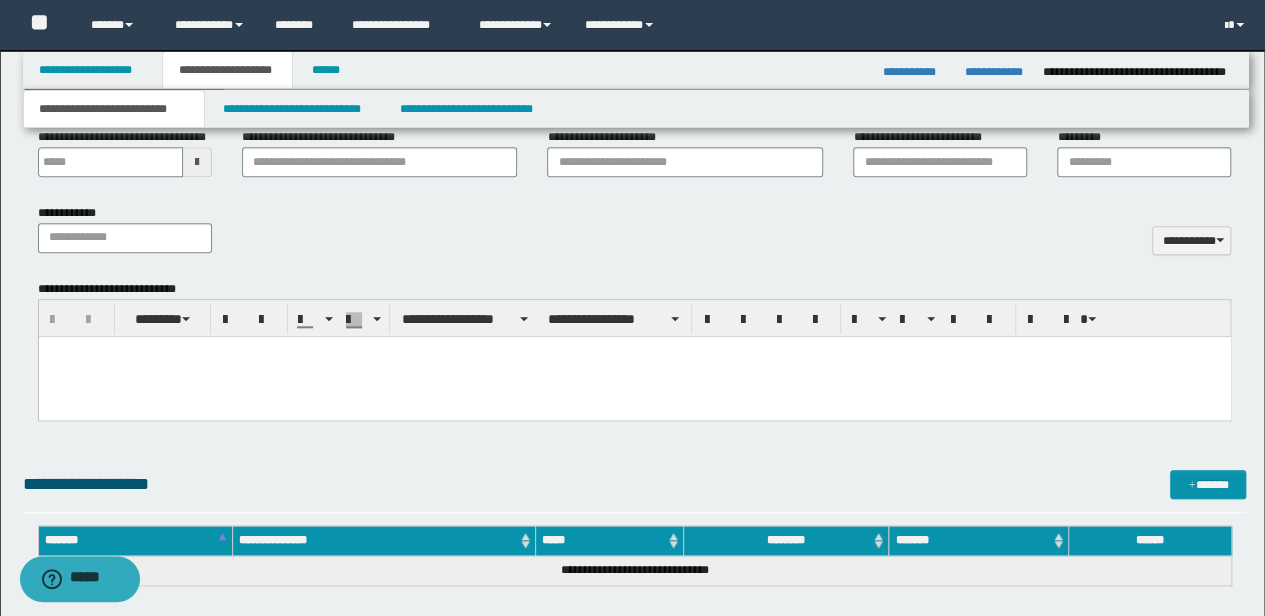 click at bounding box center (634, 376) 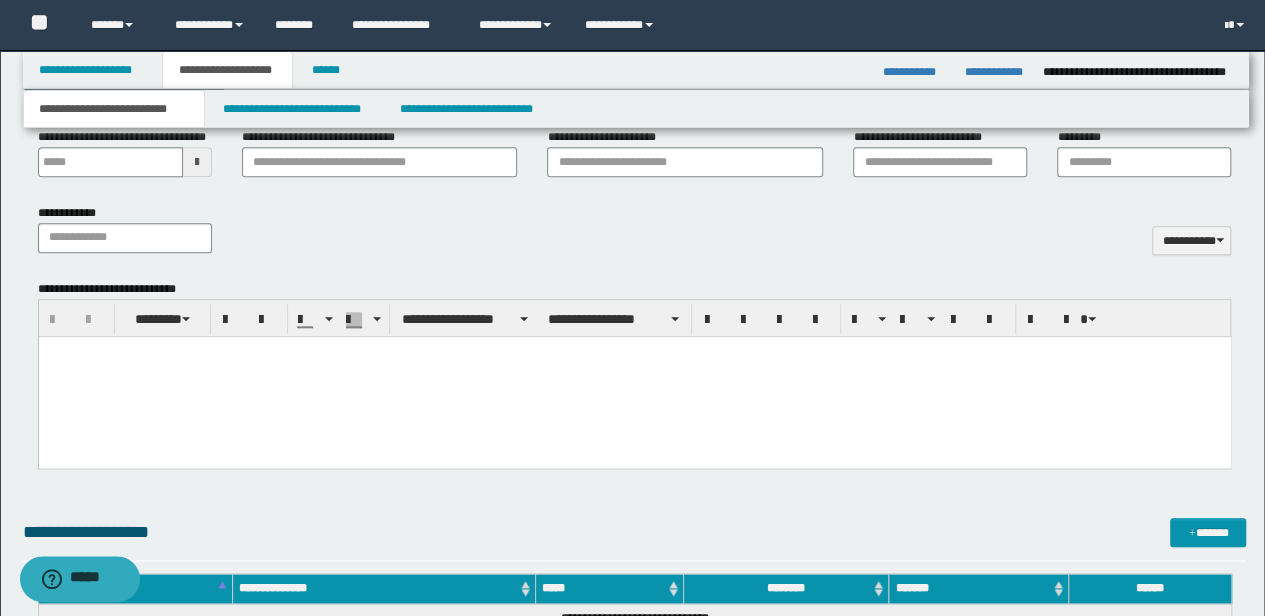 type 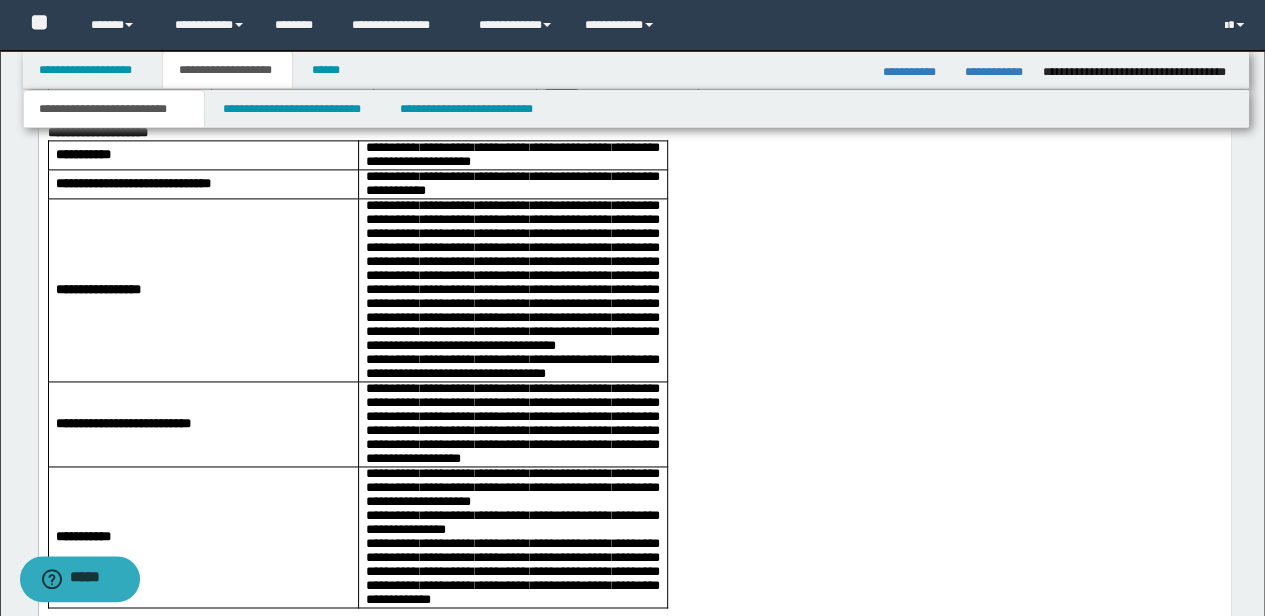 scroll, scrollTop: 1466, scrollLeft: 0, axis: vertical 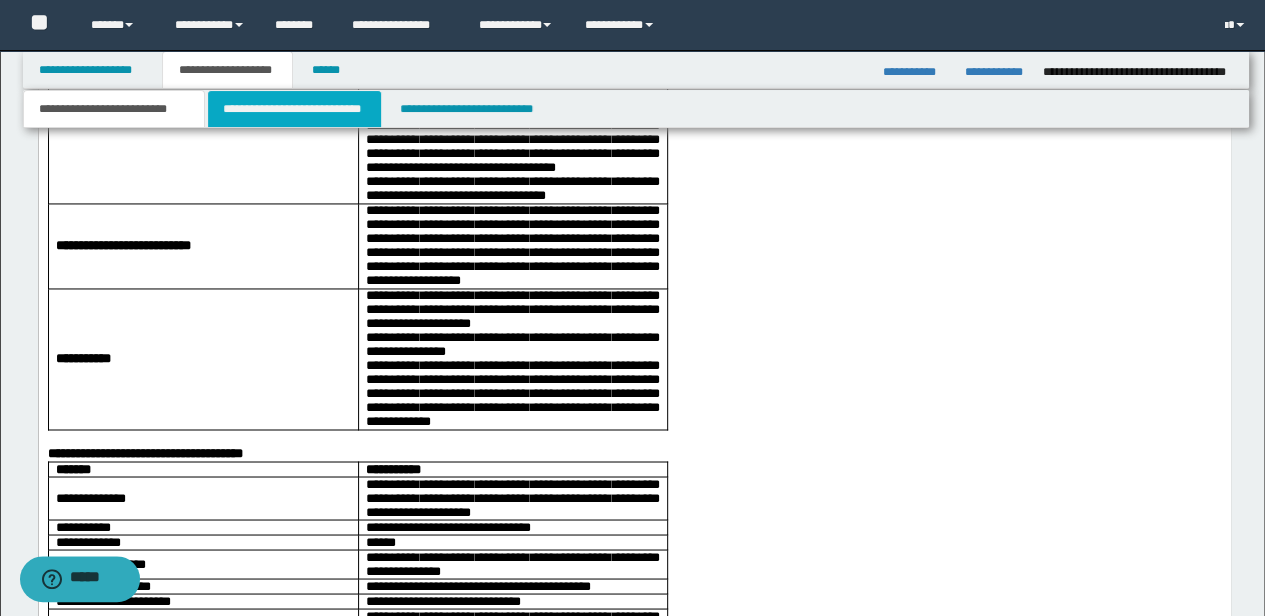 click on "**********" at bounding box center (294, 109) 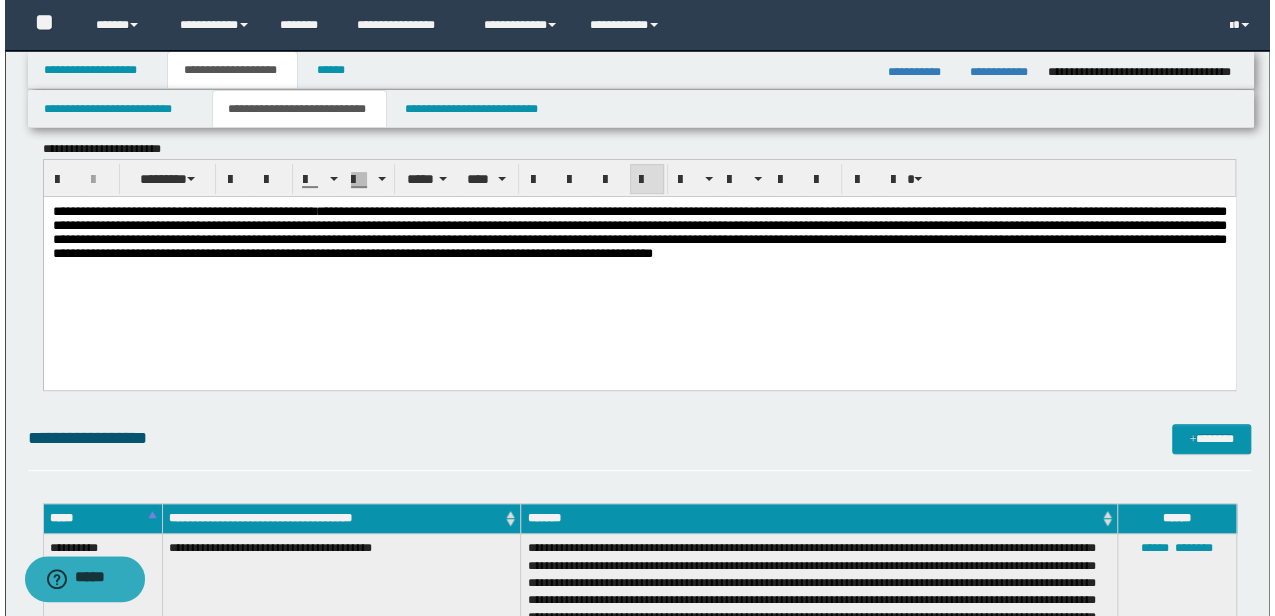 scroll, scrollTop: 266, scrollLeft: 0, axis: vertical 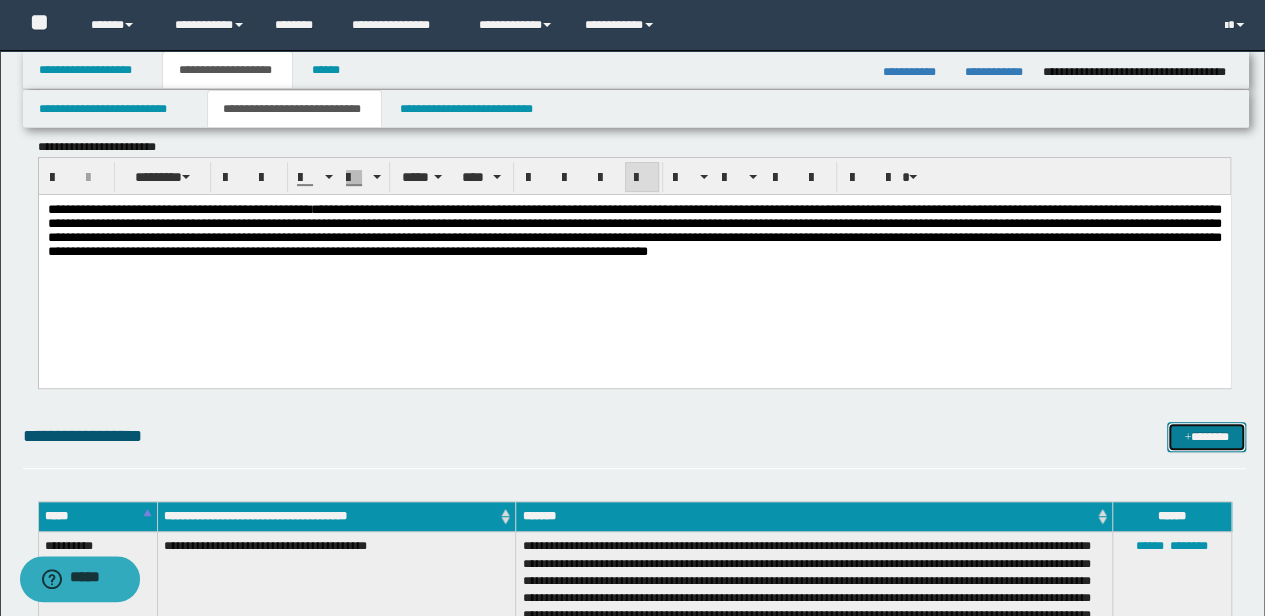 click on "*******" at bounding box center (1206, 436) 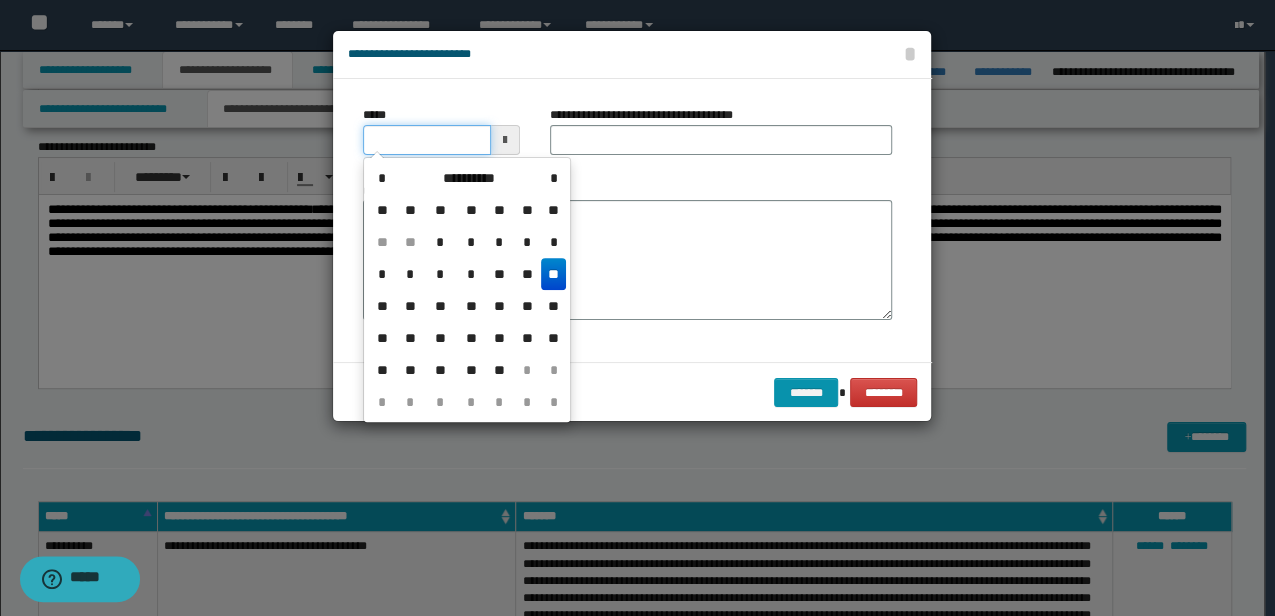 drag, startPoint x: 444, startPoint y: 132, endPoint x: 357, endPoint y: 131, distance: 87.005745 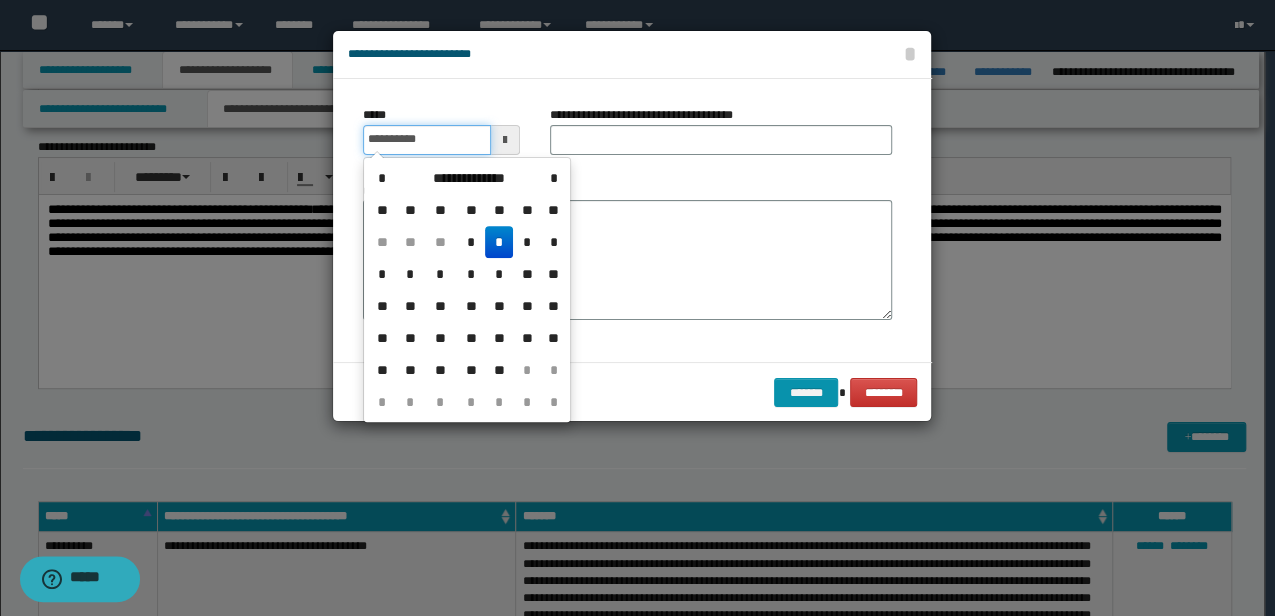 type on "**********" 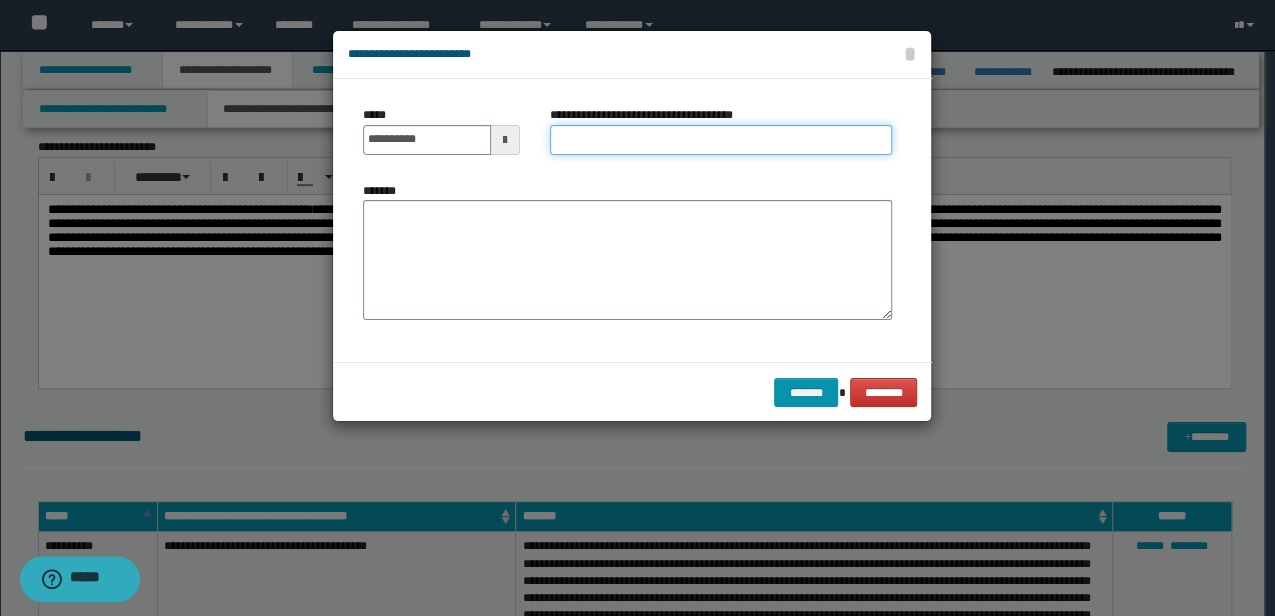 click on "**********" at bounding box center [721, 140] 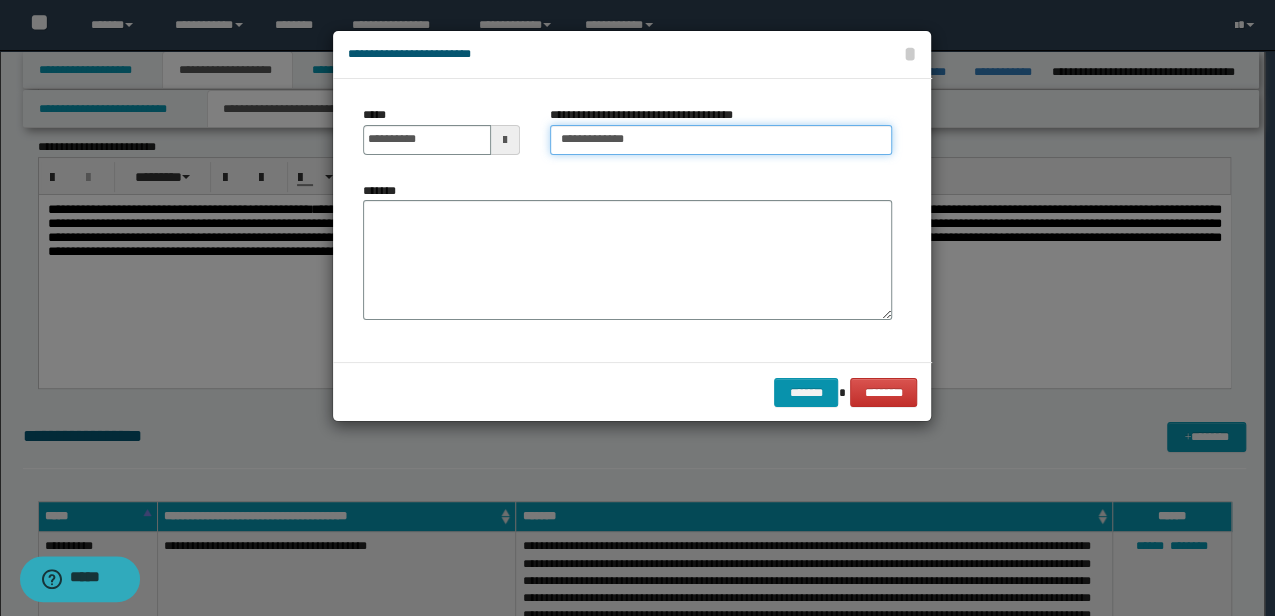 type on "**********" 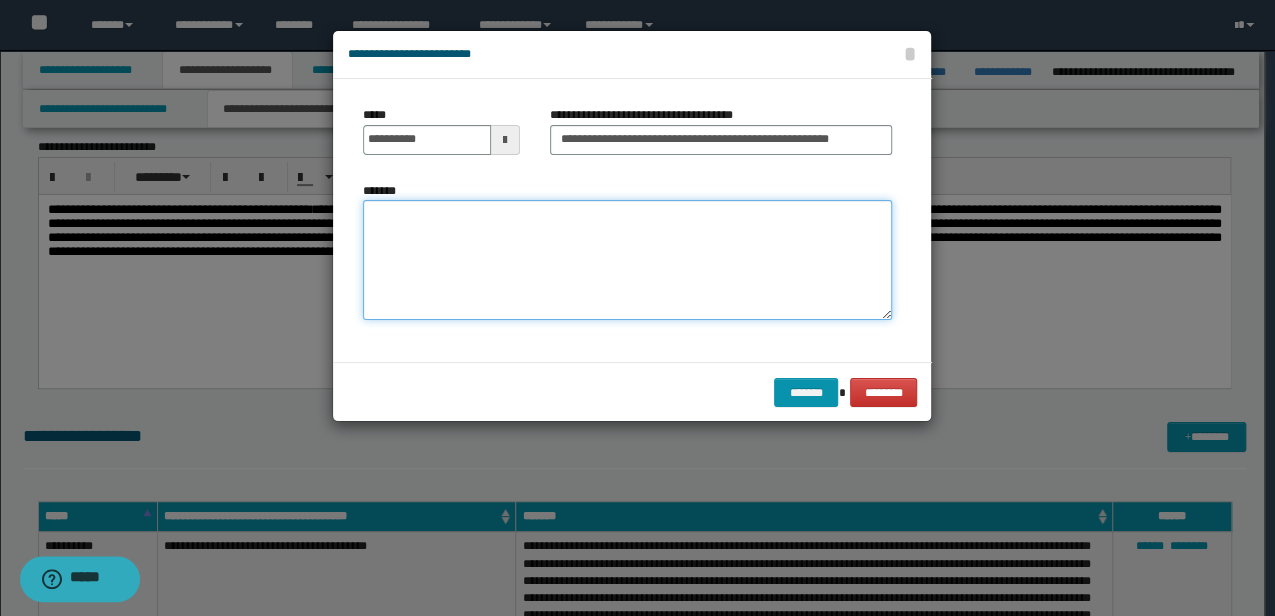 click on "*******" at bounding box center [627, 260] 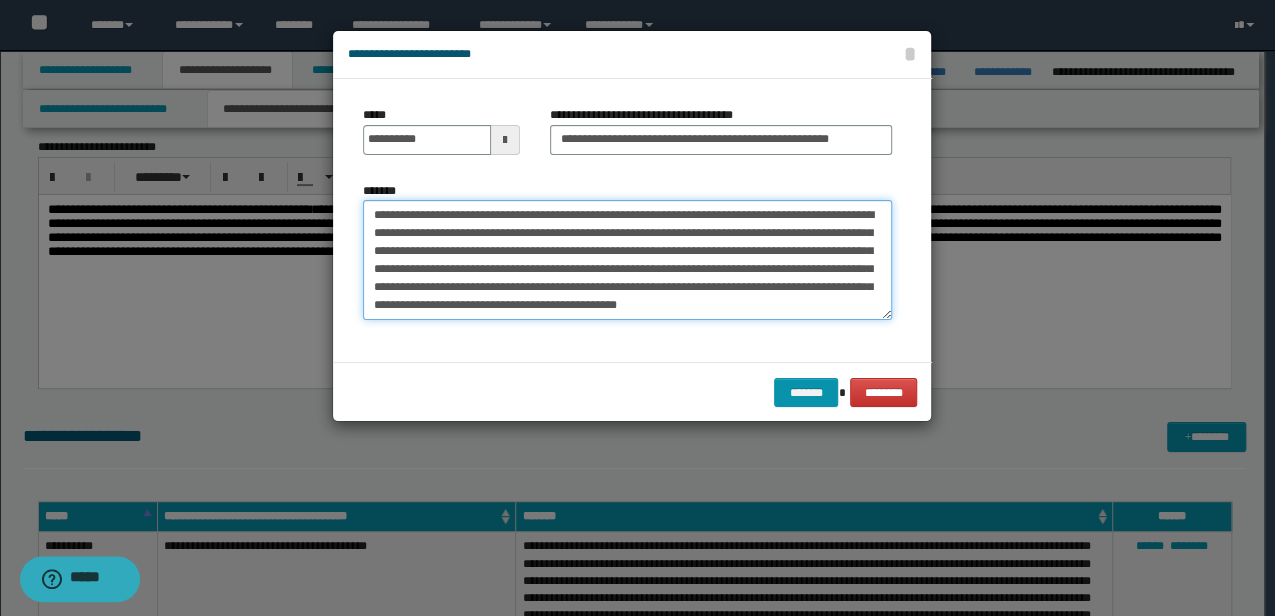 scroll, scrollTop: 12, scrollLeft: 0, axis: vertical 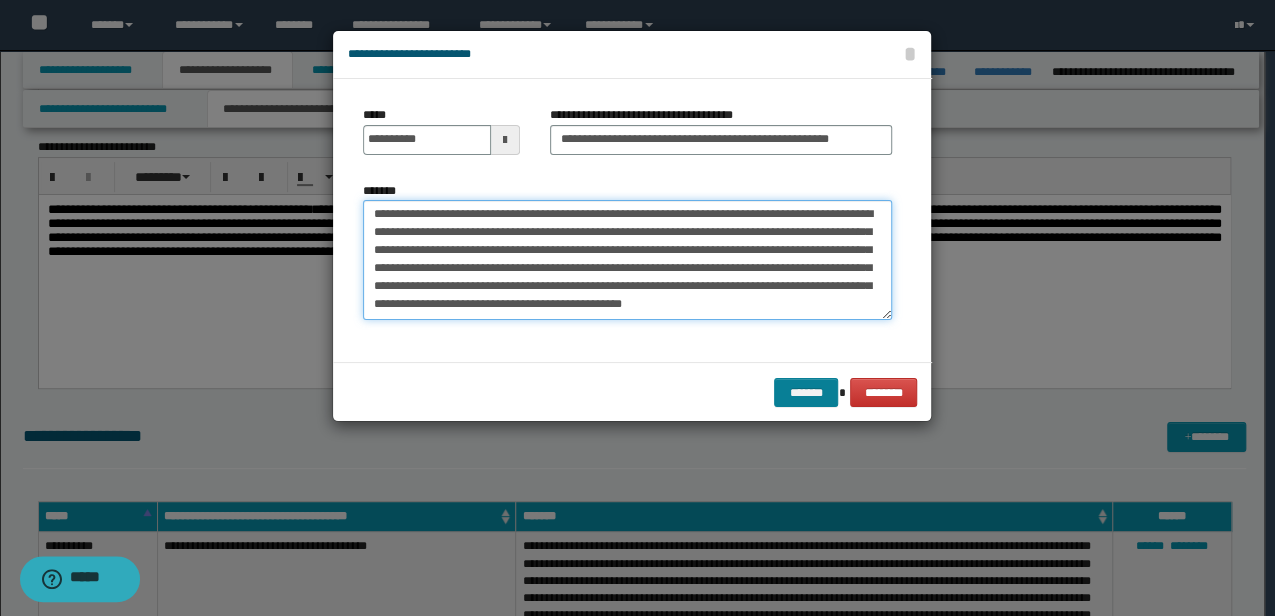 type on "**********" 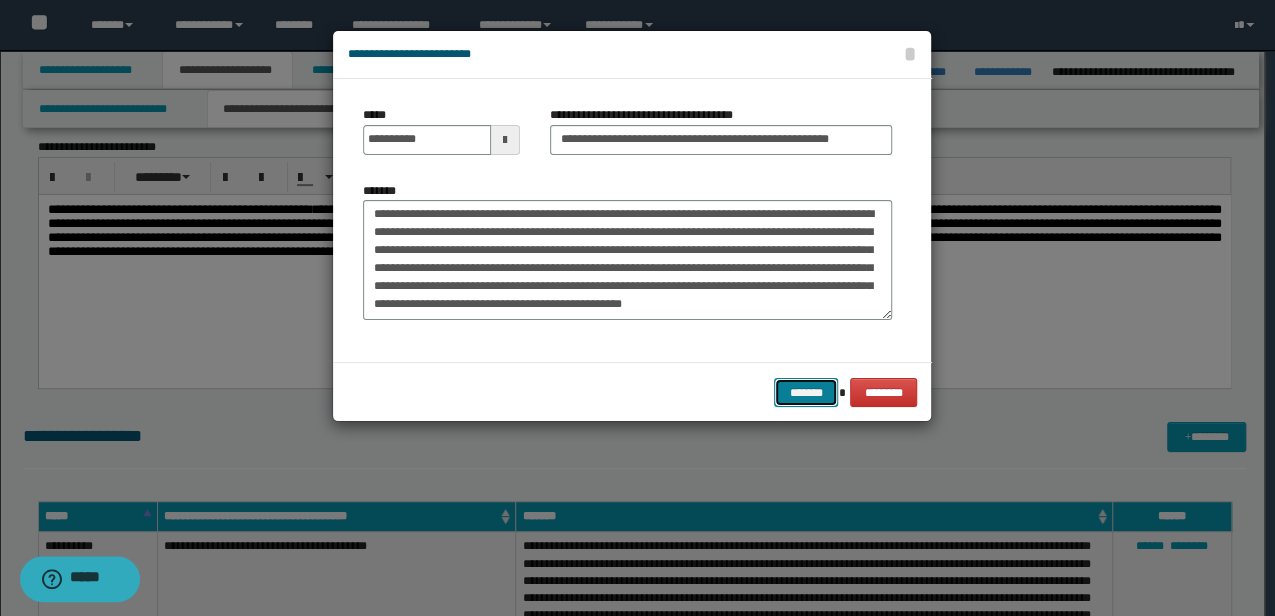 click on "*******" at bounding box center [806, 392] 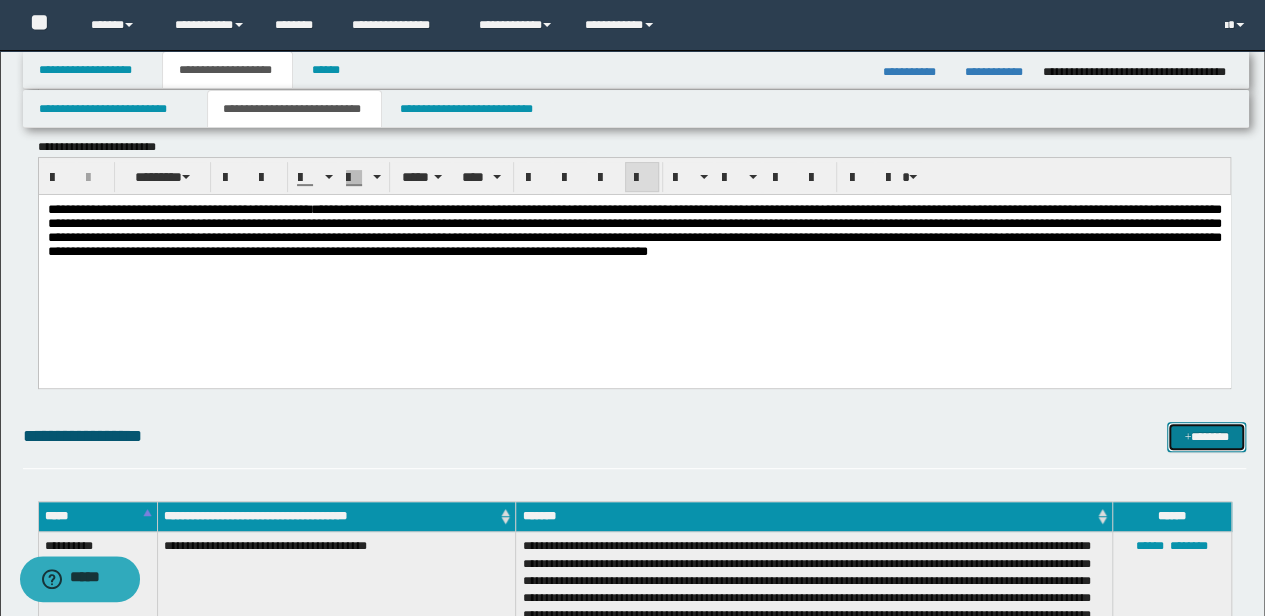 click on "*******" at bounding box center [1206, 436] 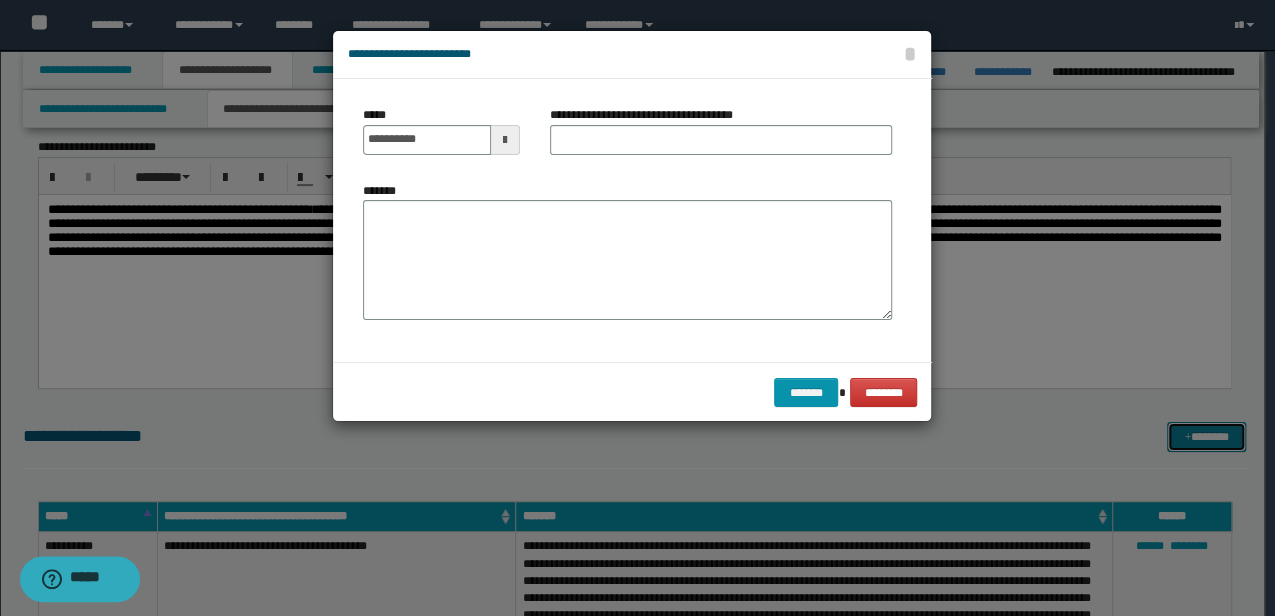scroll, scrollTop: 0, scrollLeft: 0, axis: both 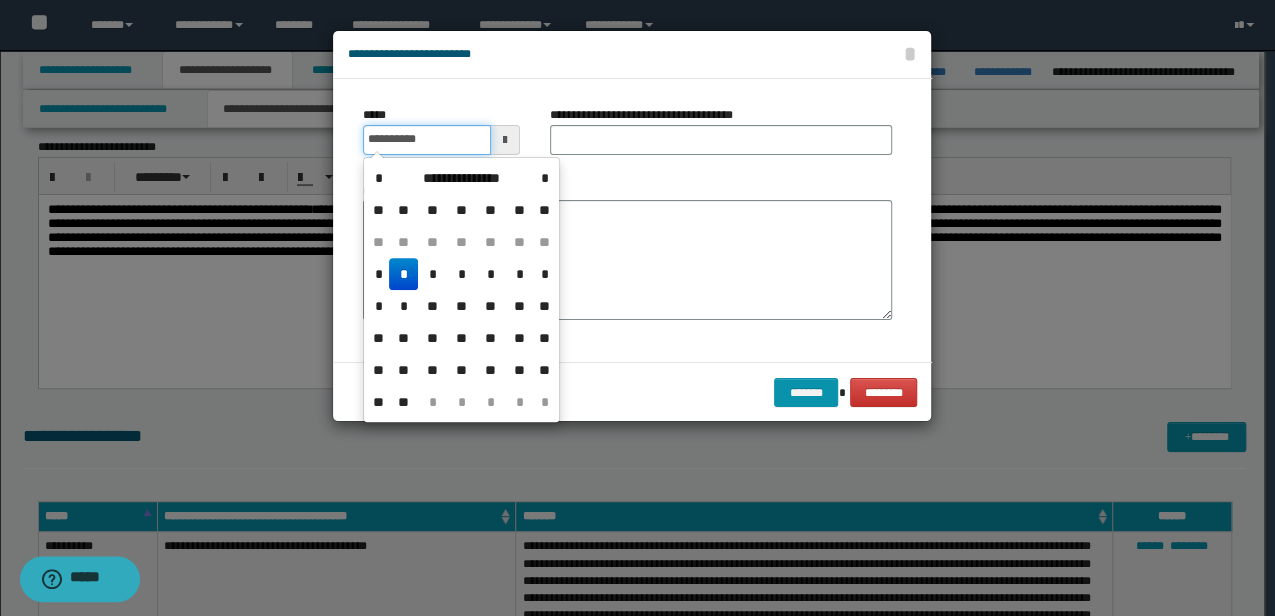 drag, startPoint x: 456, startPoint y: 138, endPoint x: 282, endPoint y: 138, distance: 174 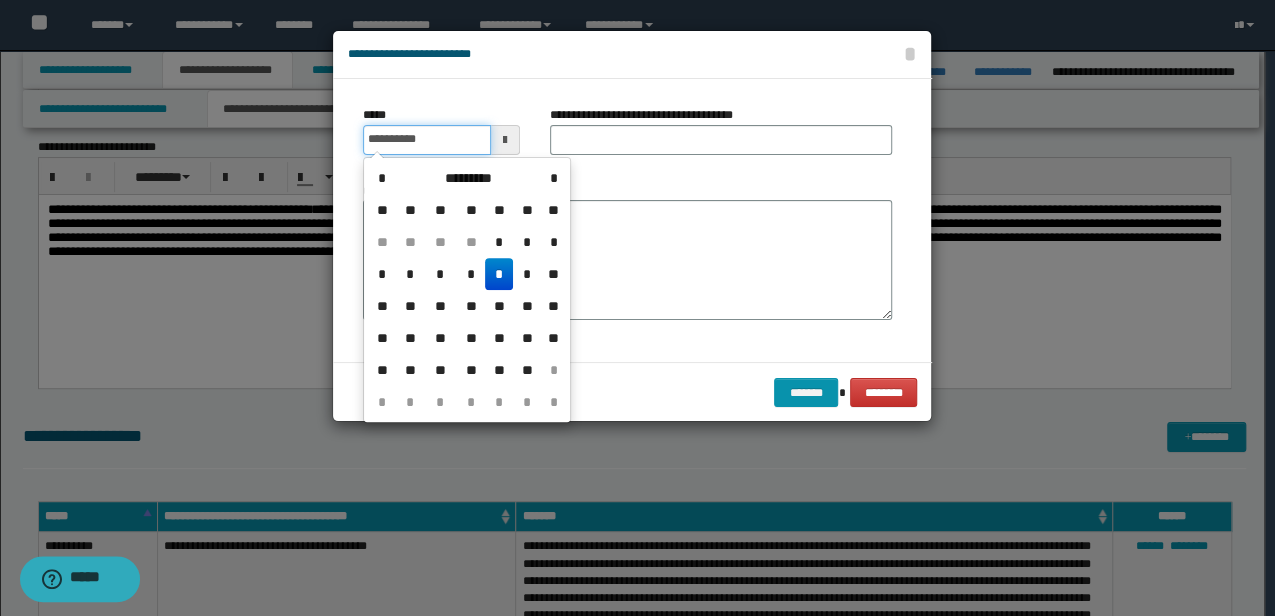 type on "**********" 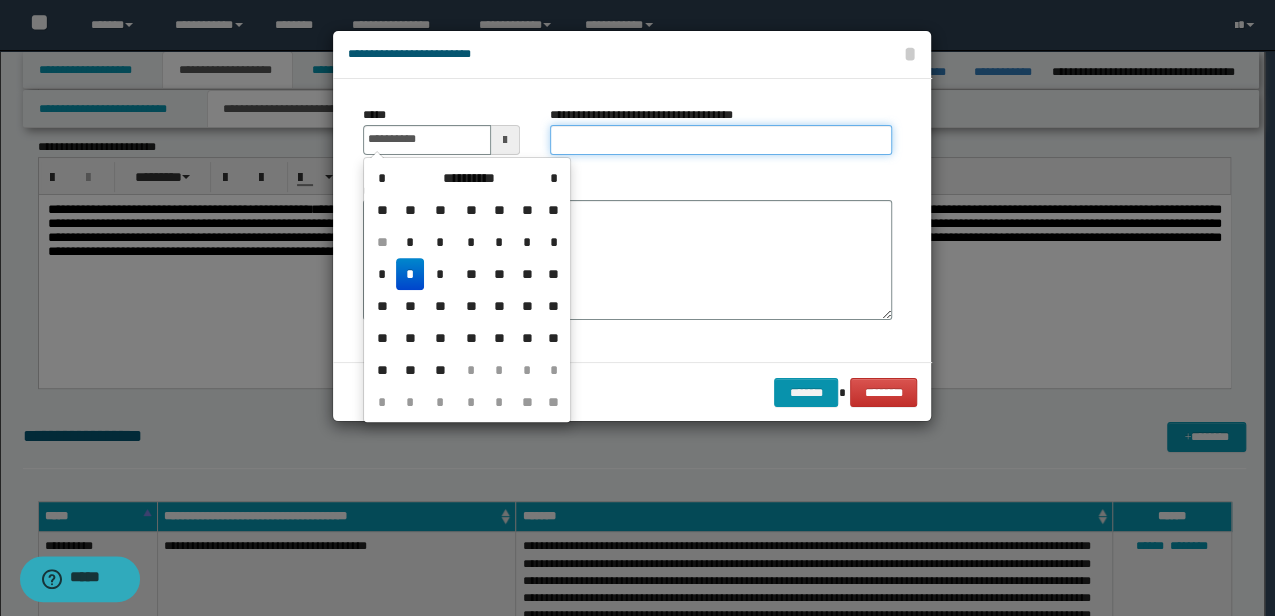 click on "**********" at bounding box center (721, 140) 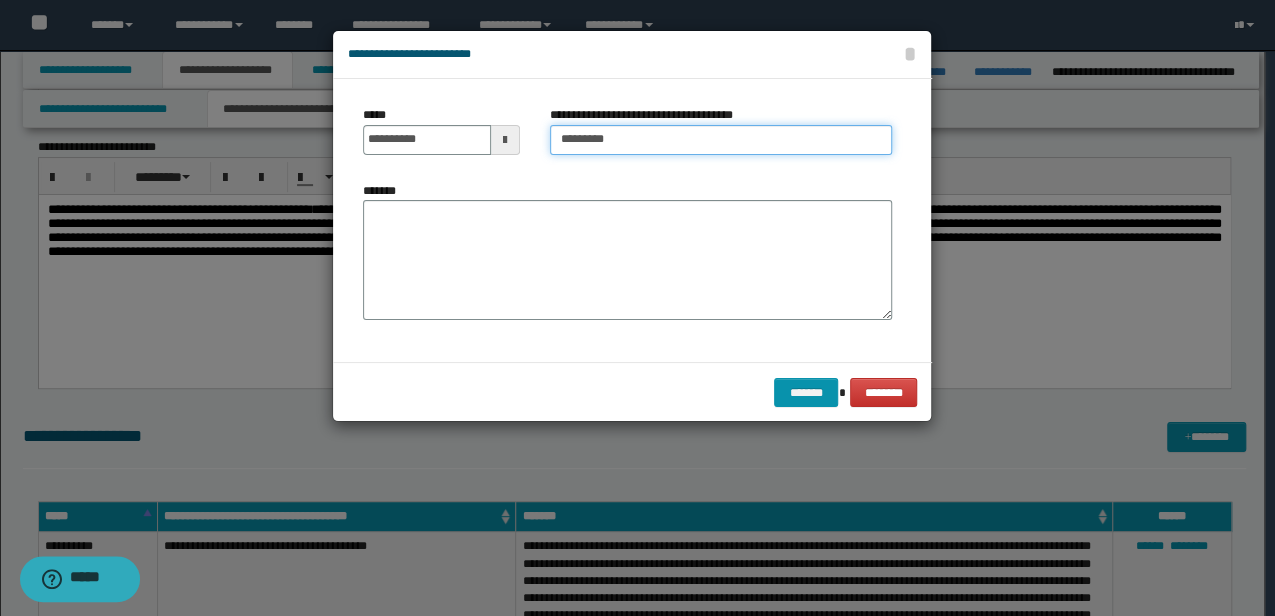 type on "**********" 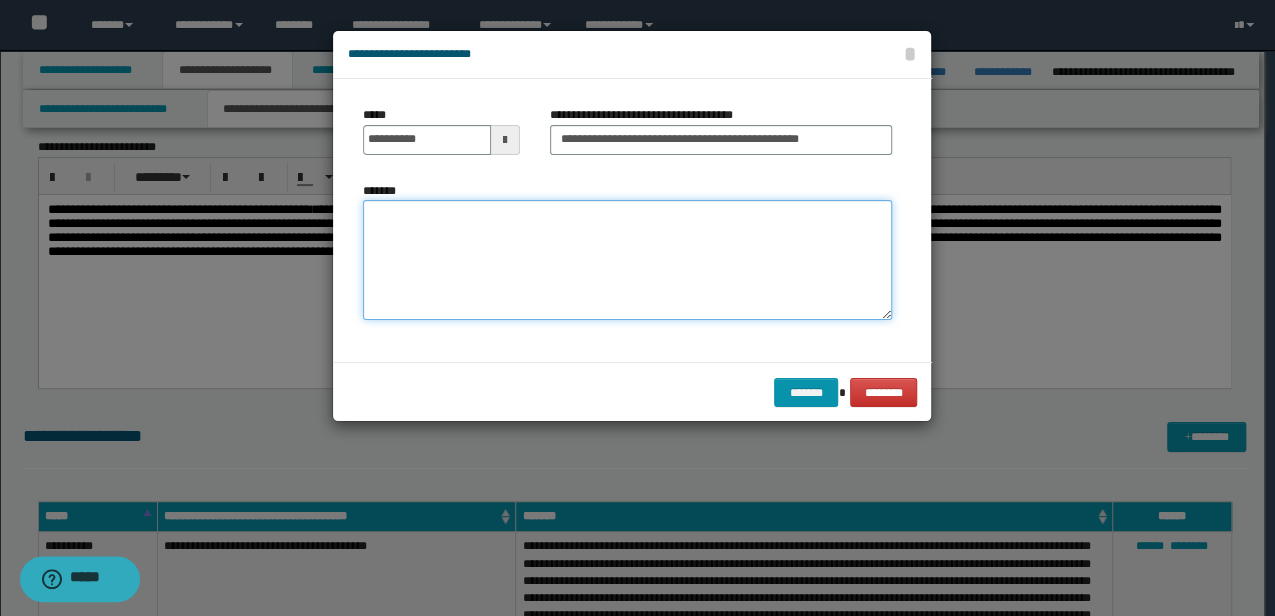 click on "*******" at bounding box center [627, 259] 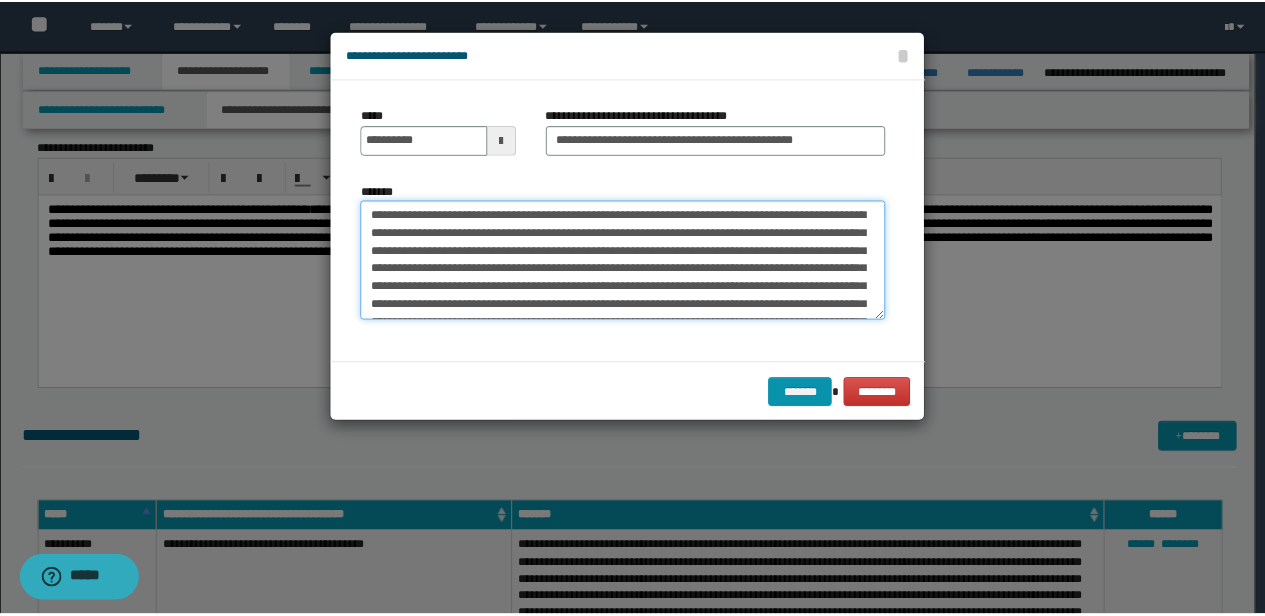scroll, scrollTop: 120, scrollLeft: 0, axis: vertical 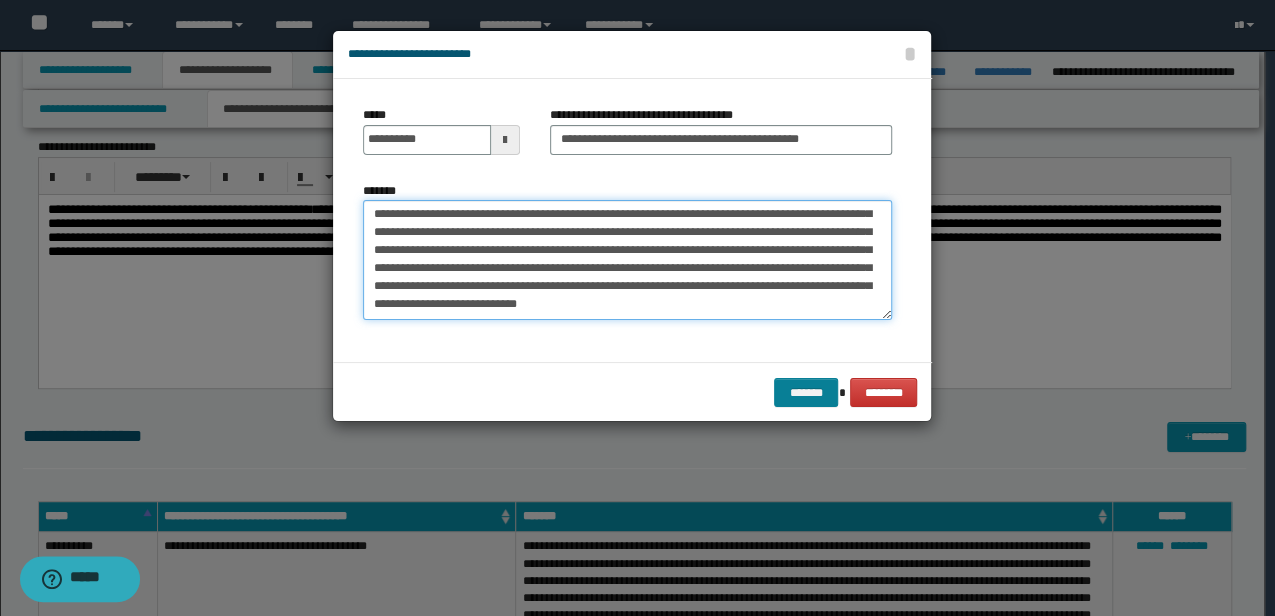 type on "**********" 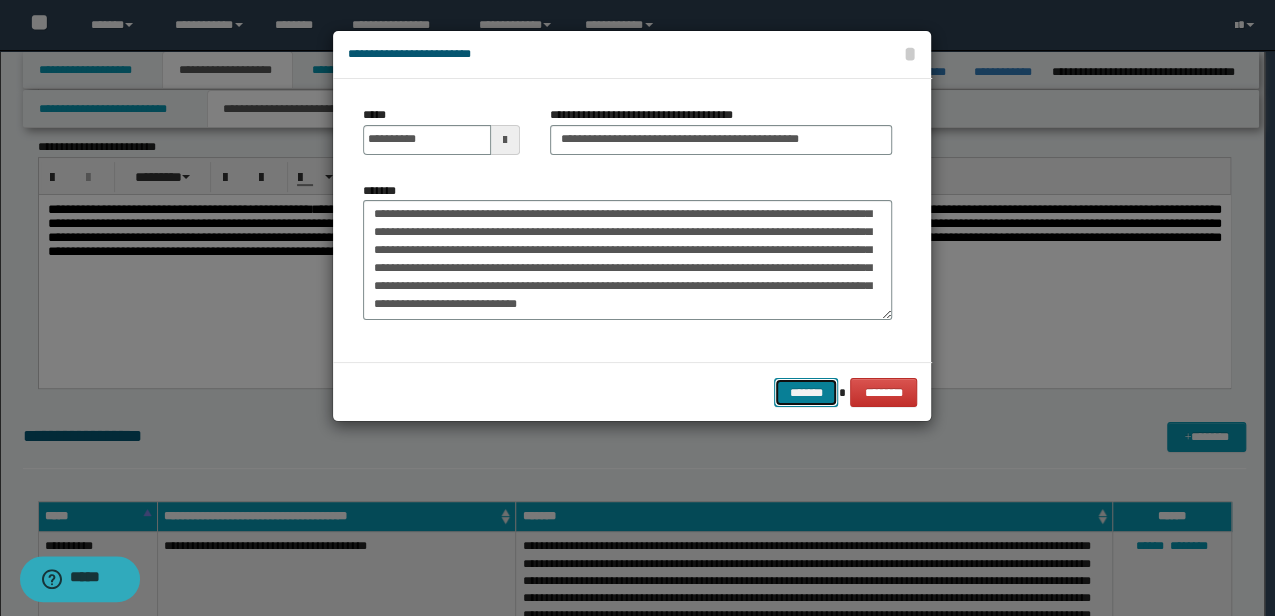 click on "*******" at bounding box center [806, 392] 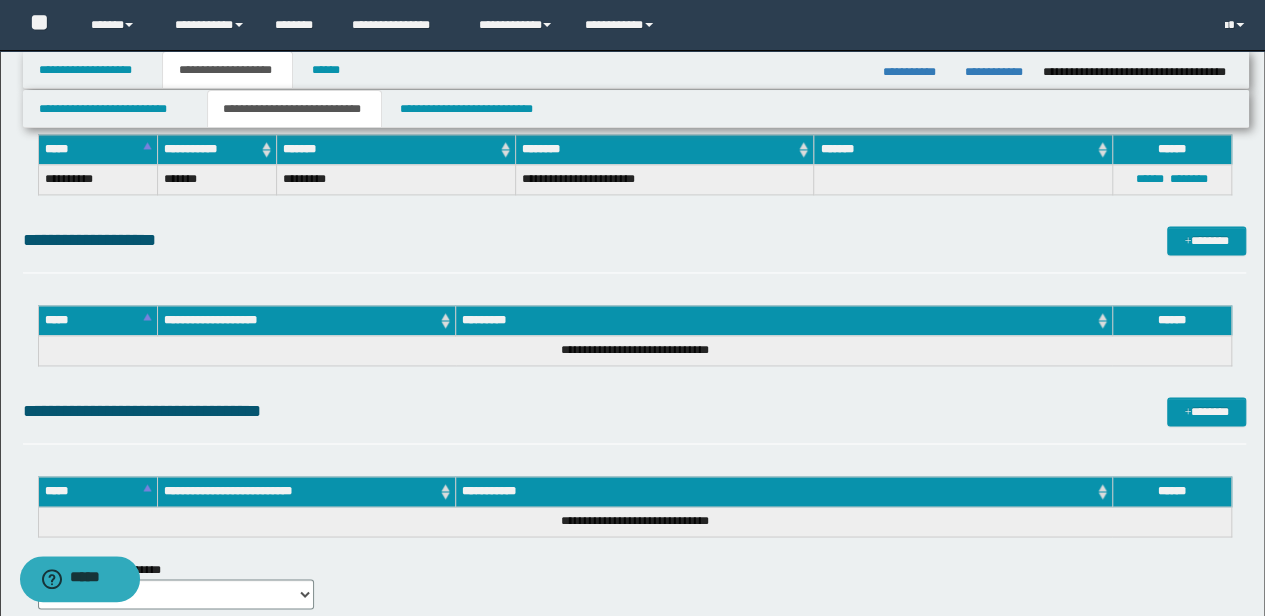 scroll, scrollTop: 1400, scrollLeft: 0, axis: vertical 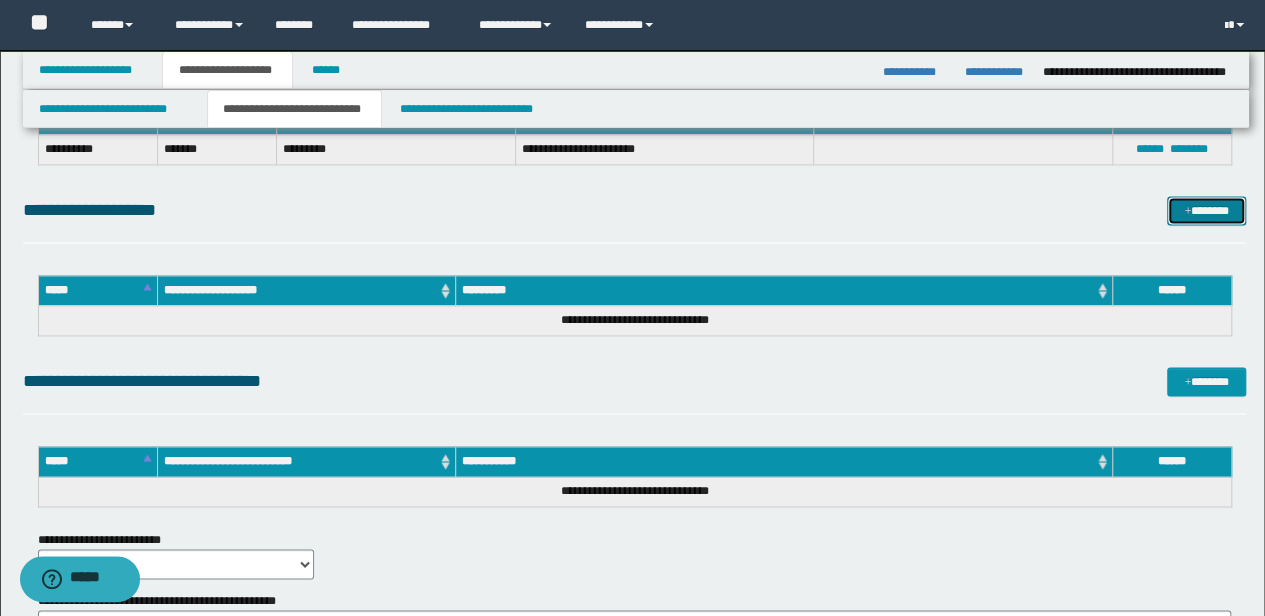 click on "*******" at bounding box center (1206, 210) 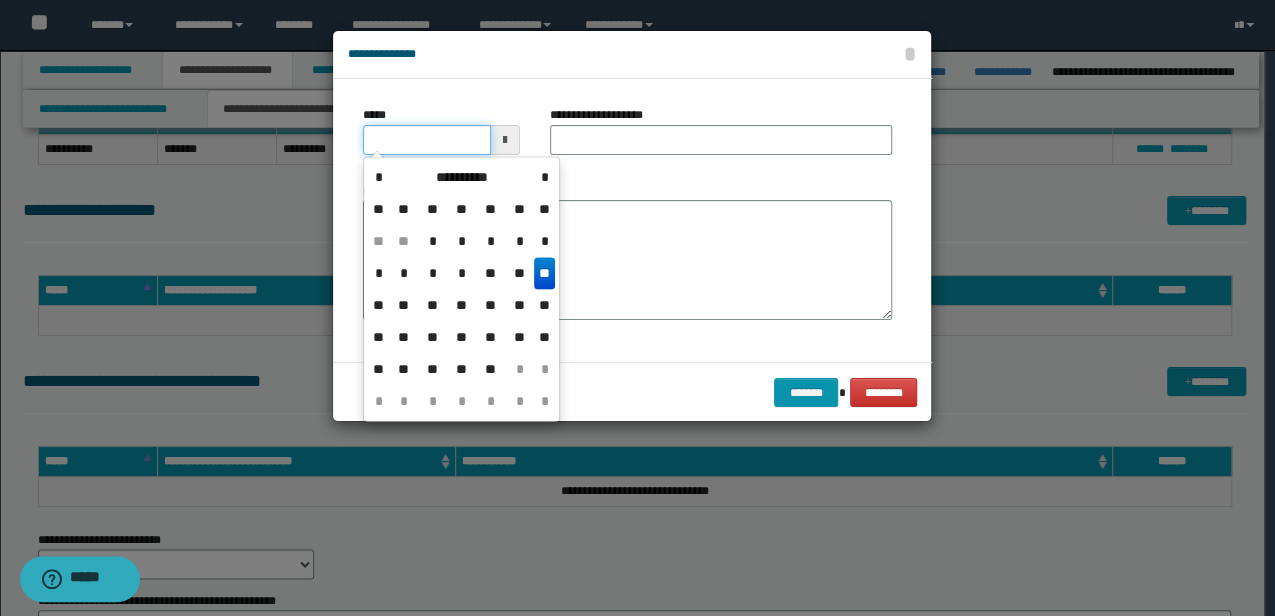 drag, startPoint x: 458, startPoint y: 142, endPoint x: 270, endPoint y: 118, distance: 189.52573 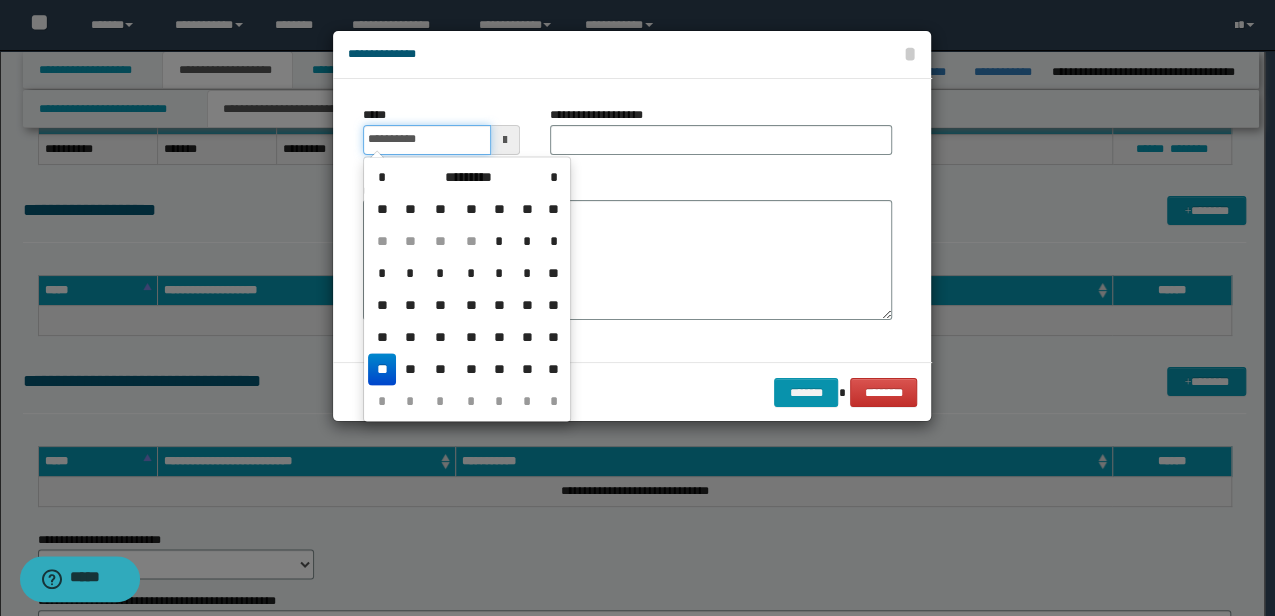 type on "**********" 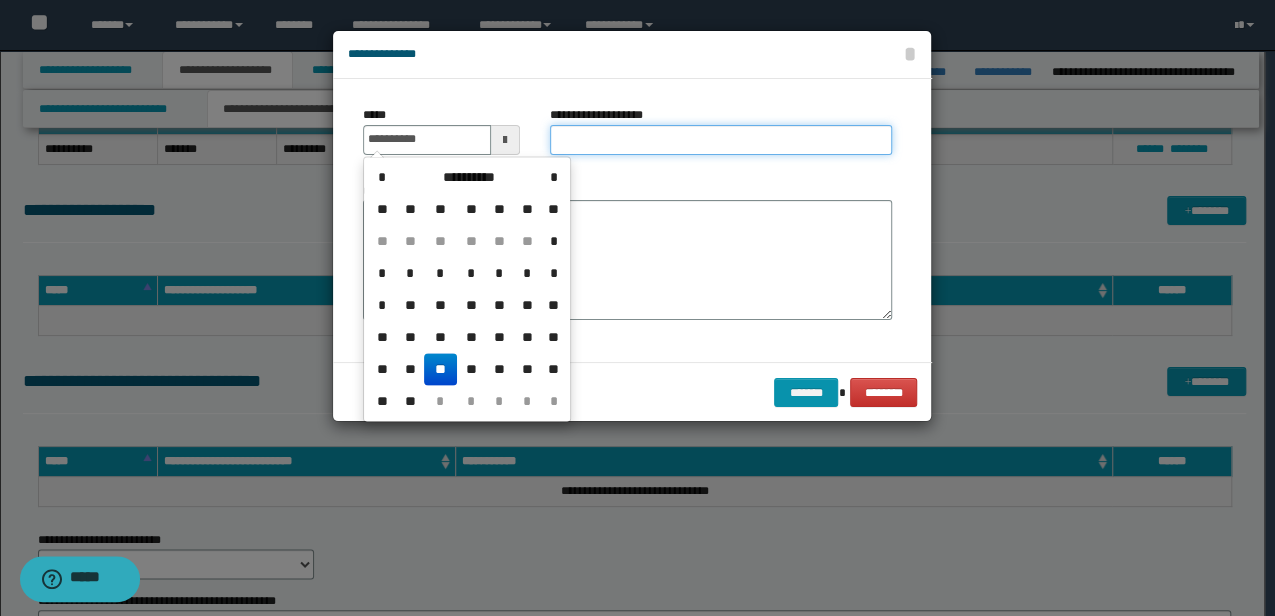 drag, startPoint x: 638, startPoint y: 138, endPoint x: 626, endPoint y: 142, distance: 12.649111 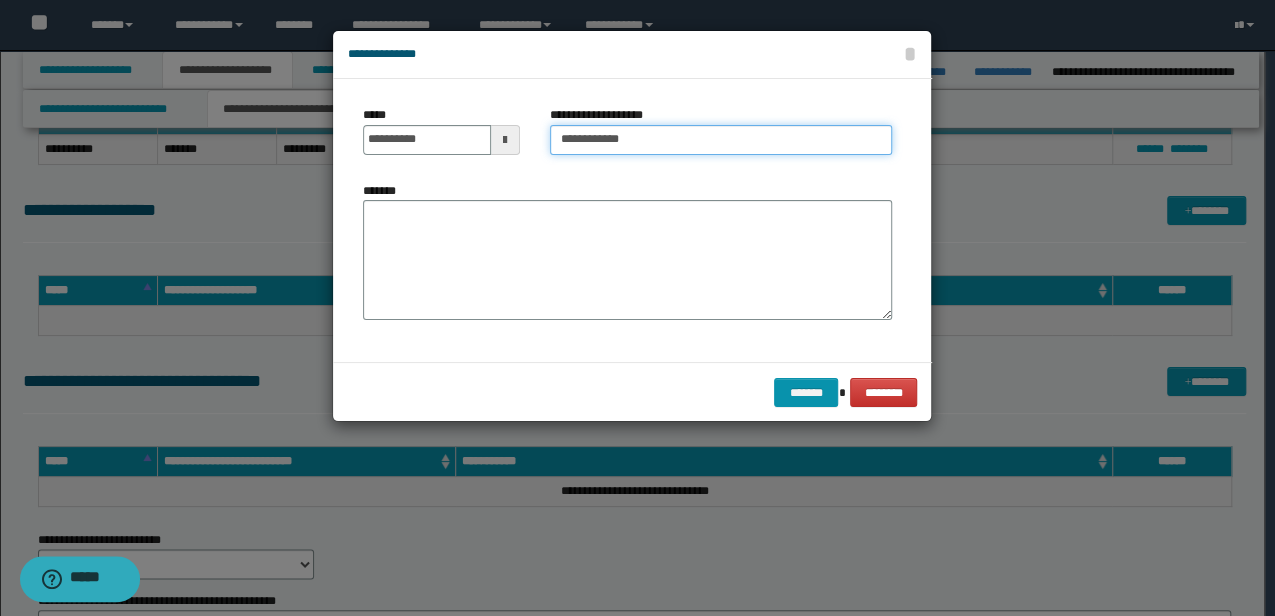 type on "**********" 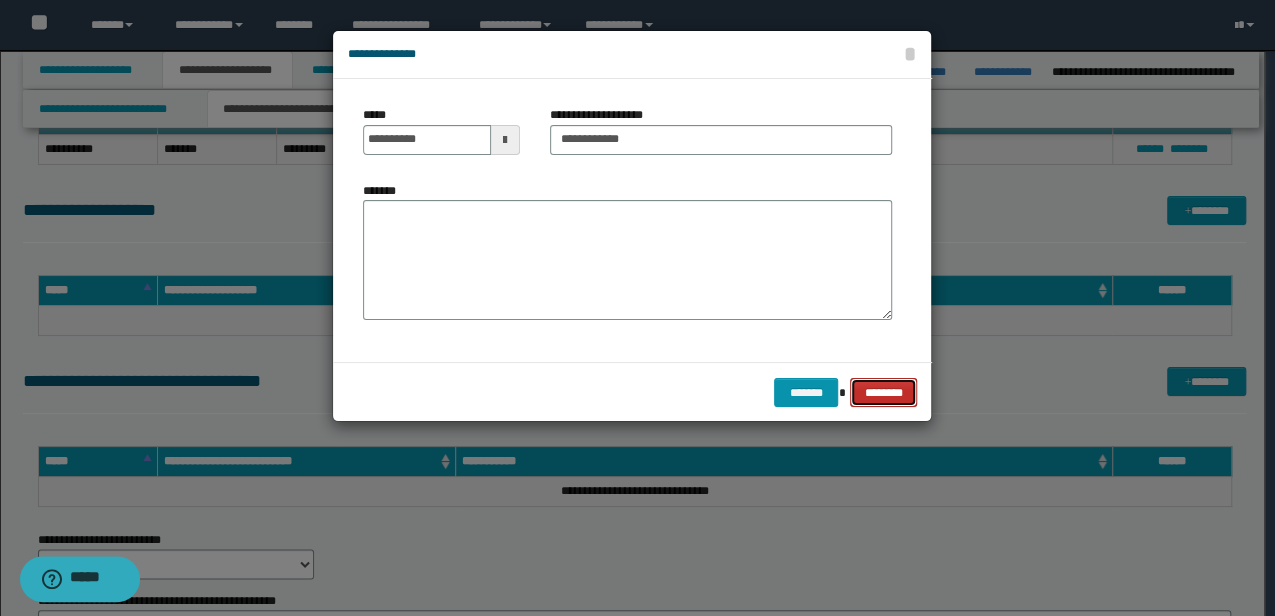 click on "********" at bounding box center [883, 392] 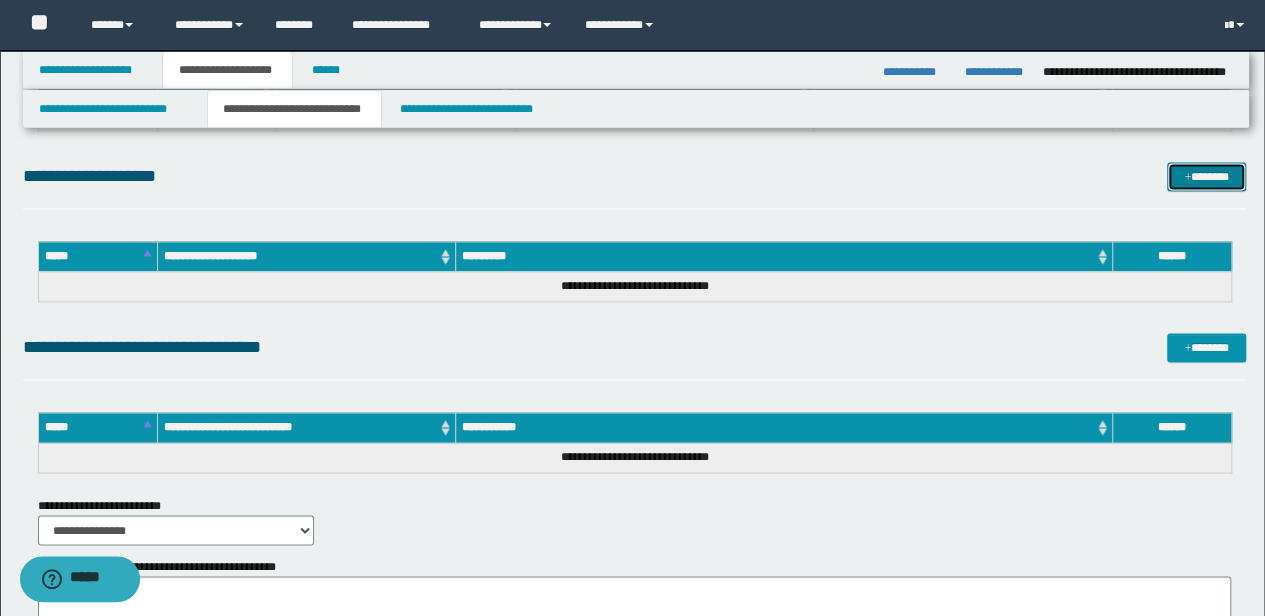 scroll, scrollTop: 1466, scrollLeft: 0, axis: vertical 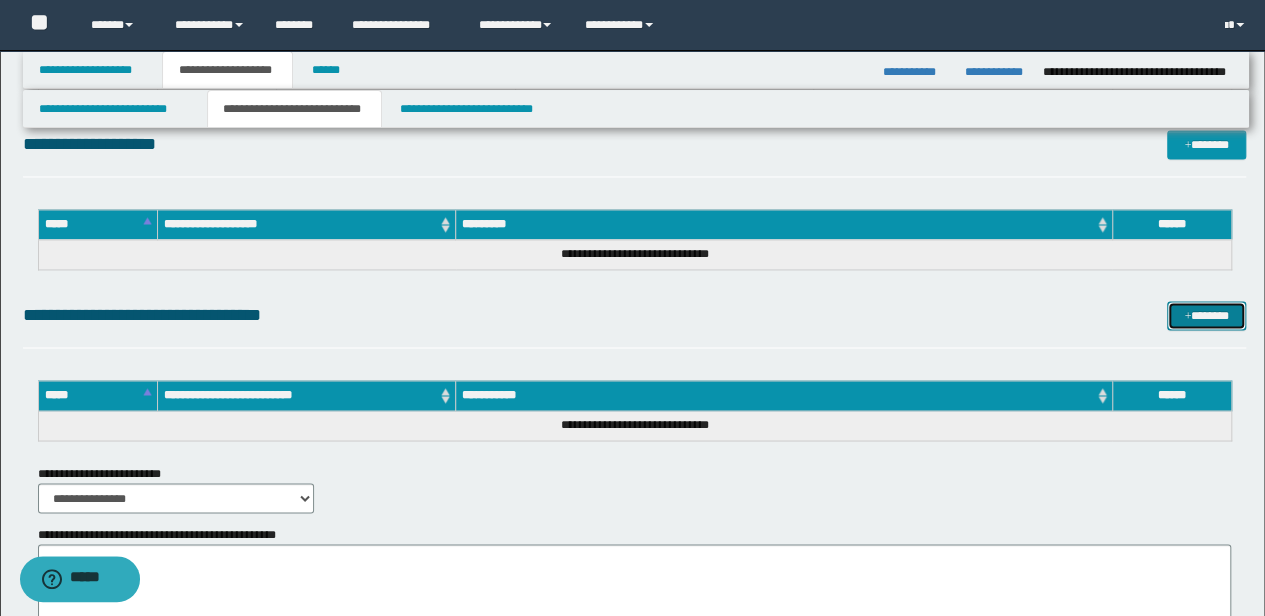 click on "*******" at bounding box center (1206, 315) 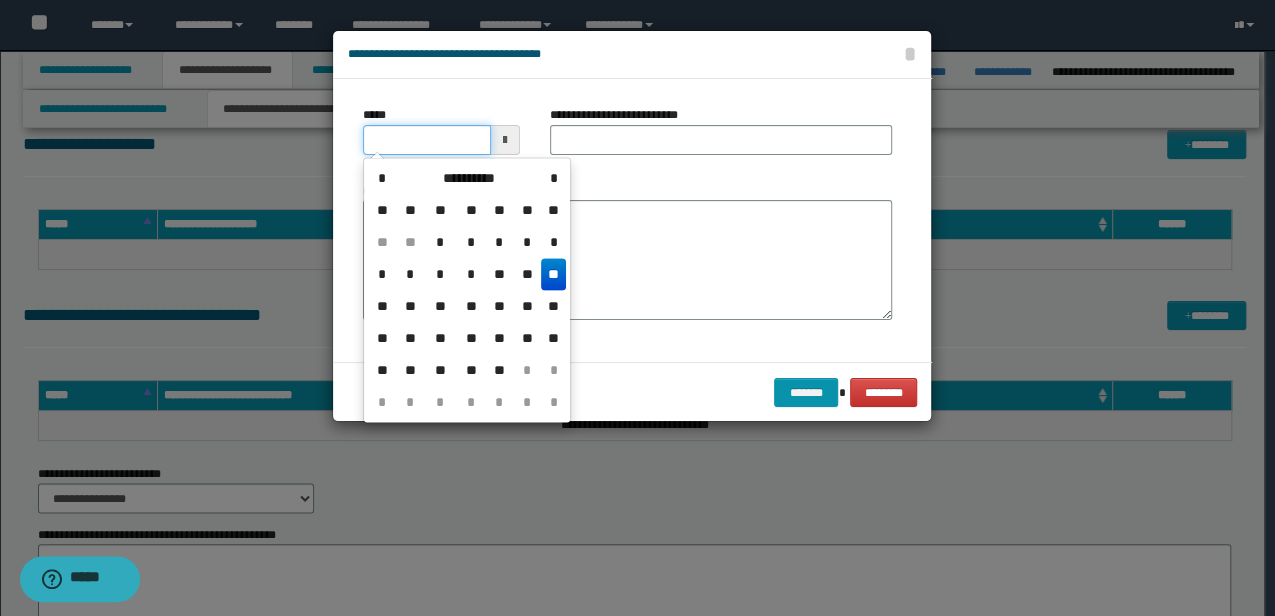 drag, startPoint x: 440, startPoint y: 145, endPoint x: 342, endPoint y: 145, distance: 98 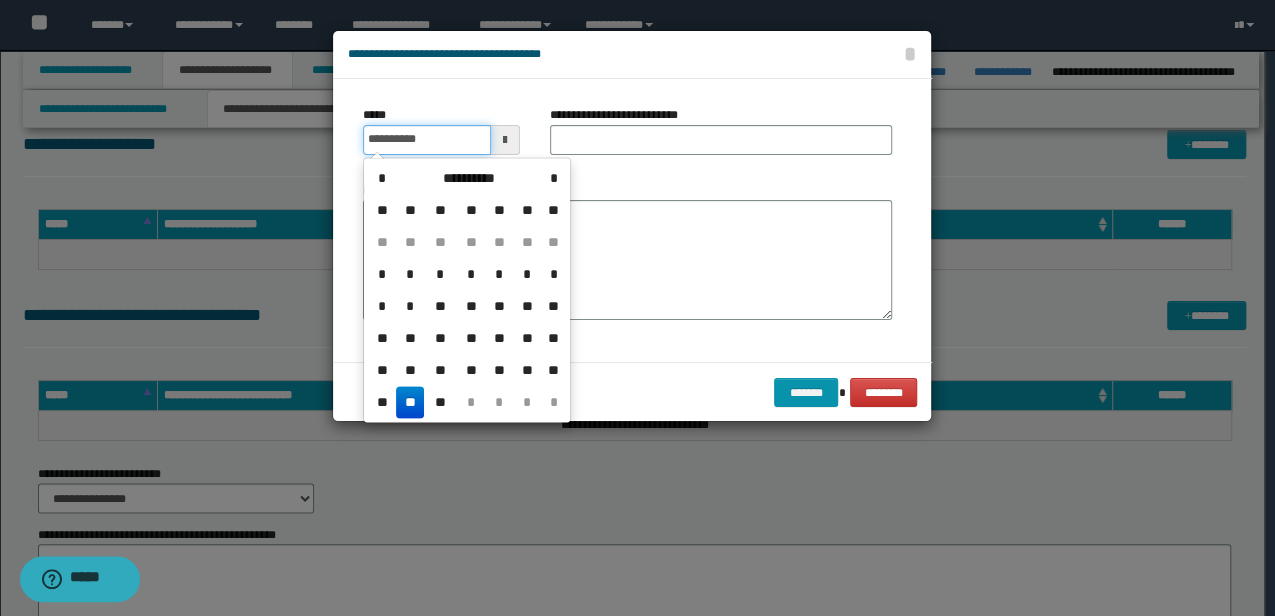 type on "**********" 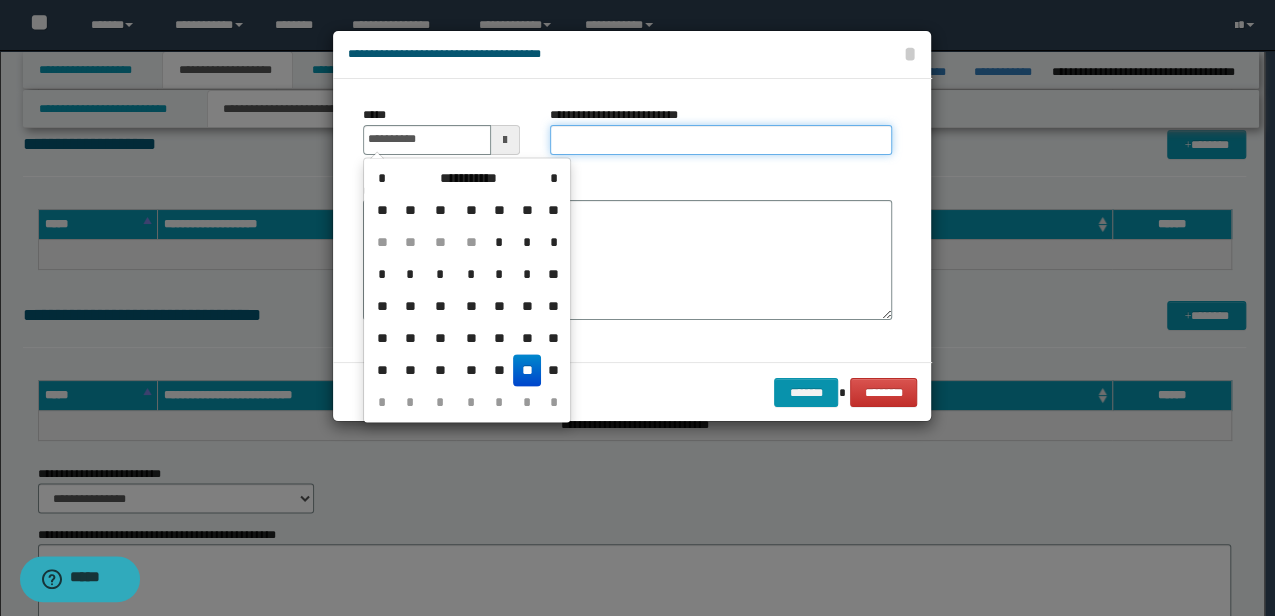 click on "**********" at bounding box center (721, 140) 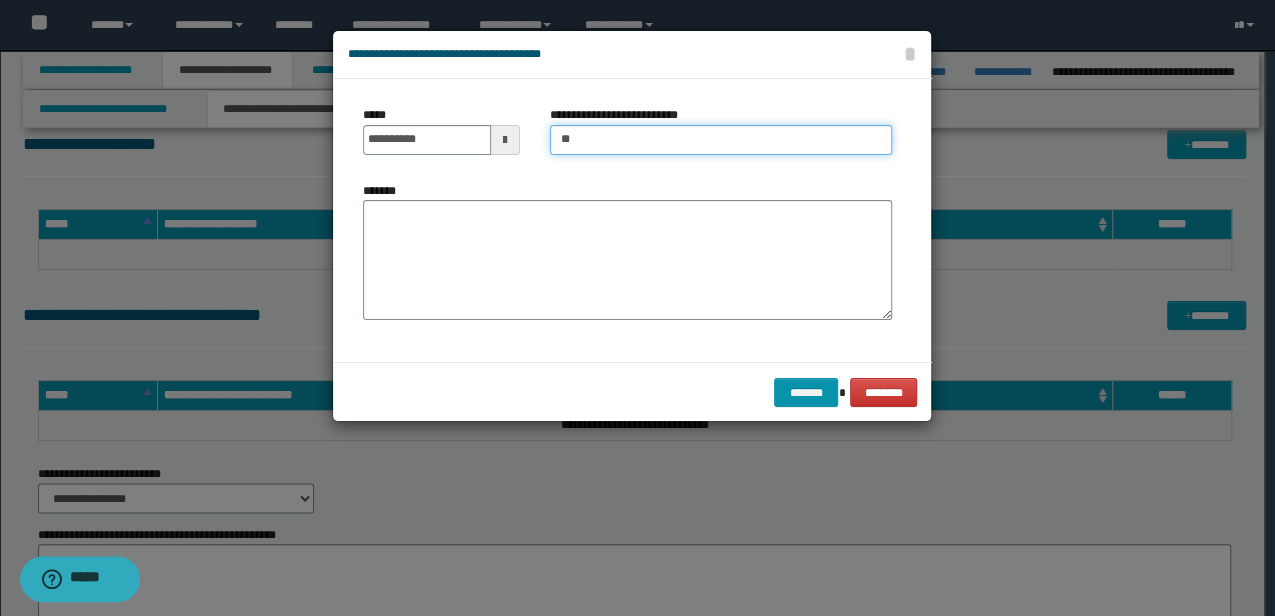 type on "*" 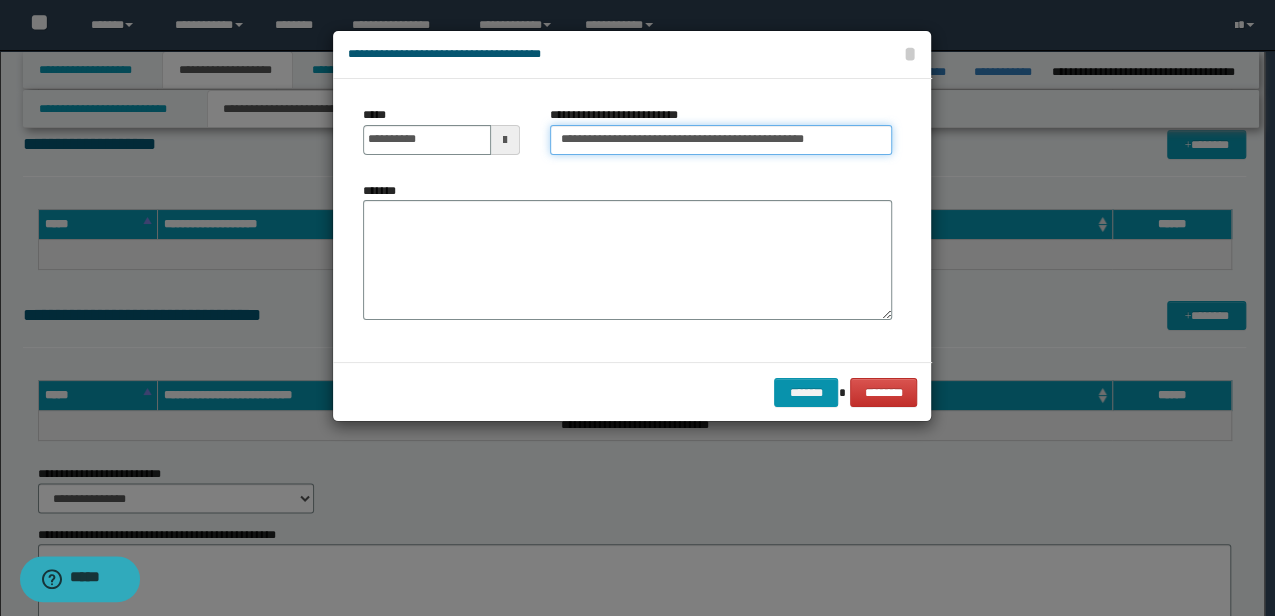 drag, startPoint x: 834, startPoint y: 132, endPoint x: 712, endPoint y: 133, distance: 122.0041 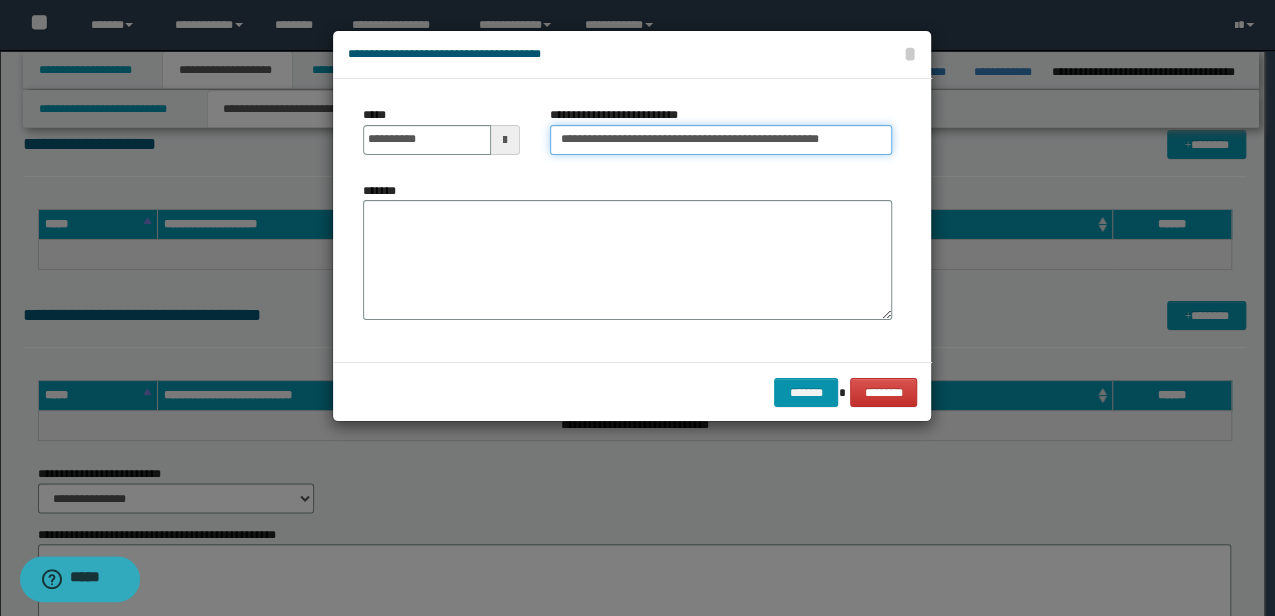 type on "**********" 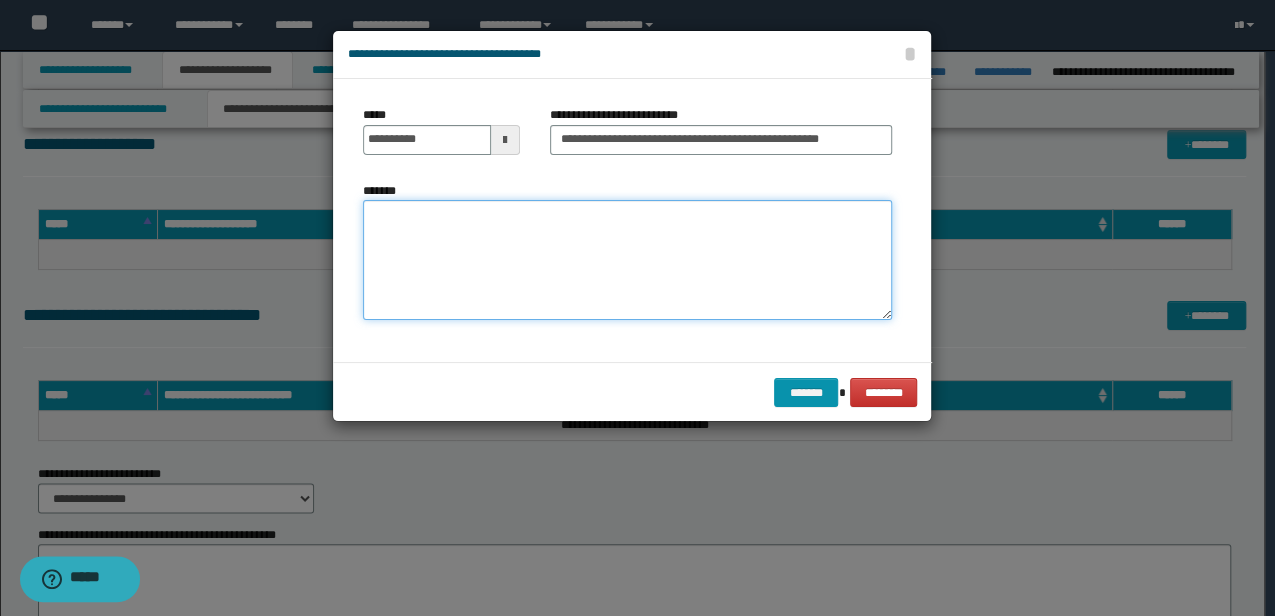 click on "*******" at bounding box center [627, 260] 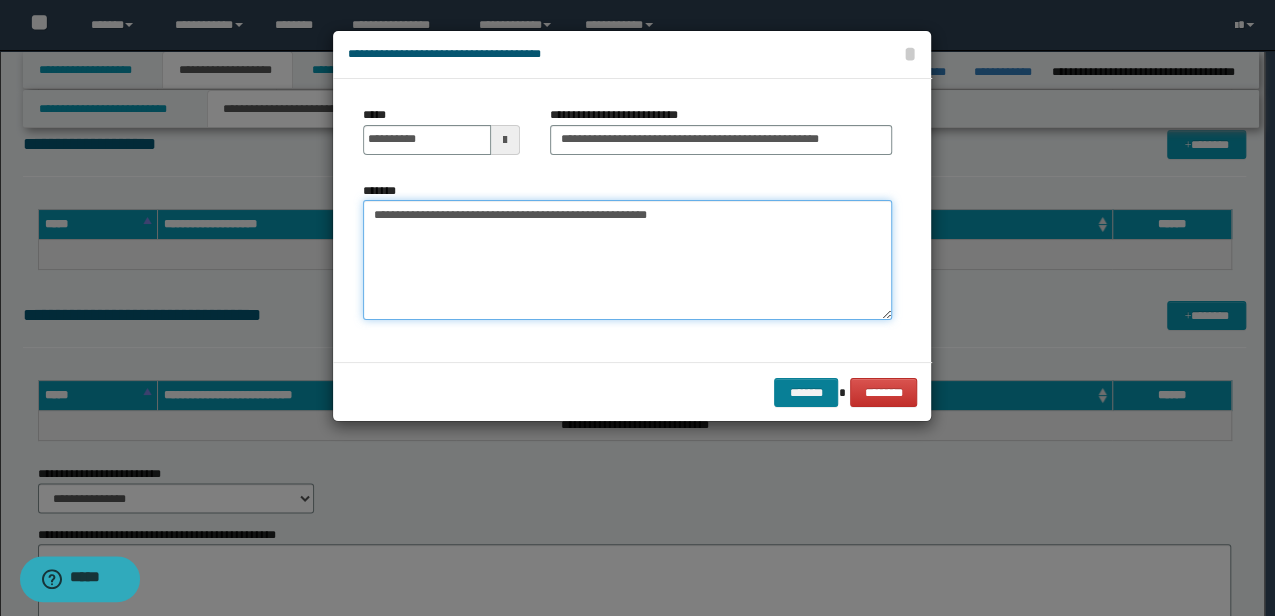 type on "**********" 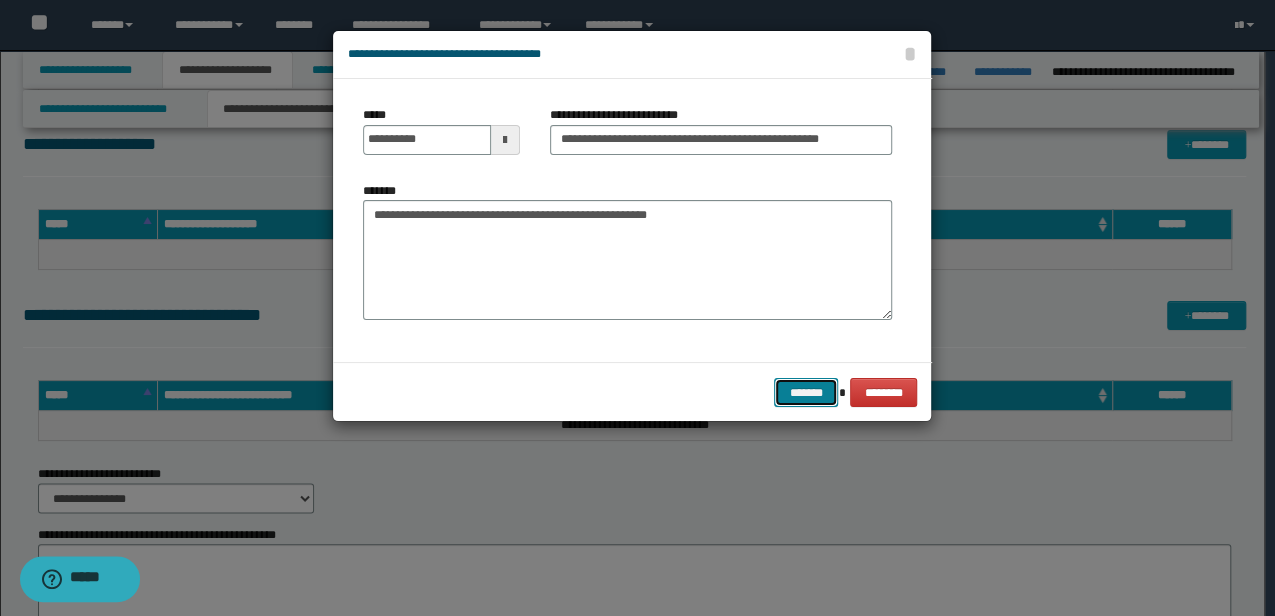 click on "*******" at bounding box center (806, 392) 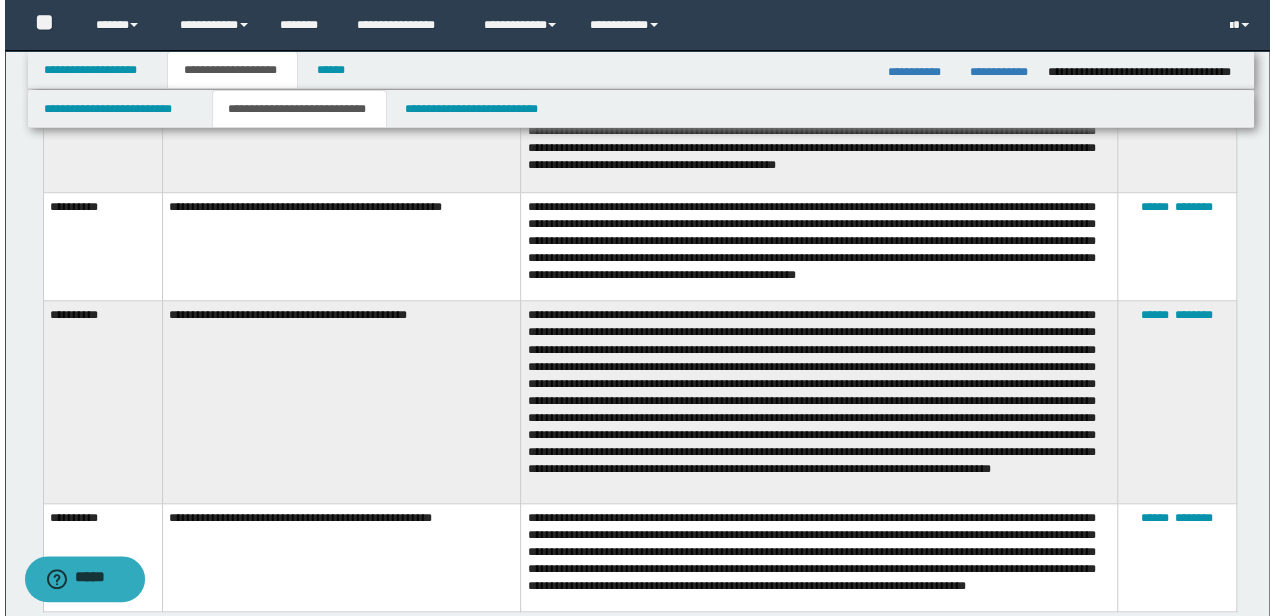 scroll, scrollTop: 333, scrollLeft: 0, axis: vertical 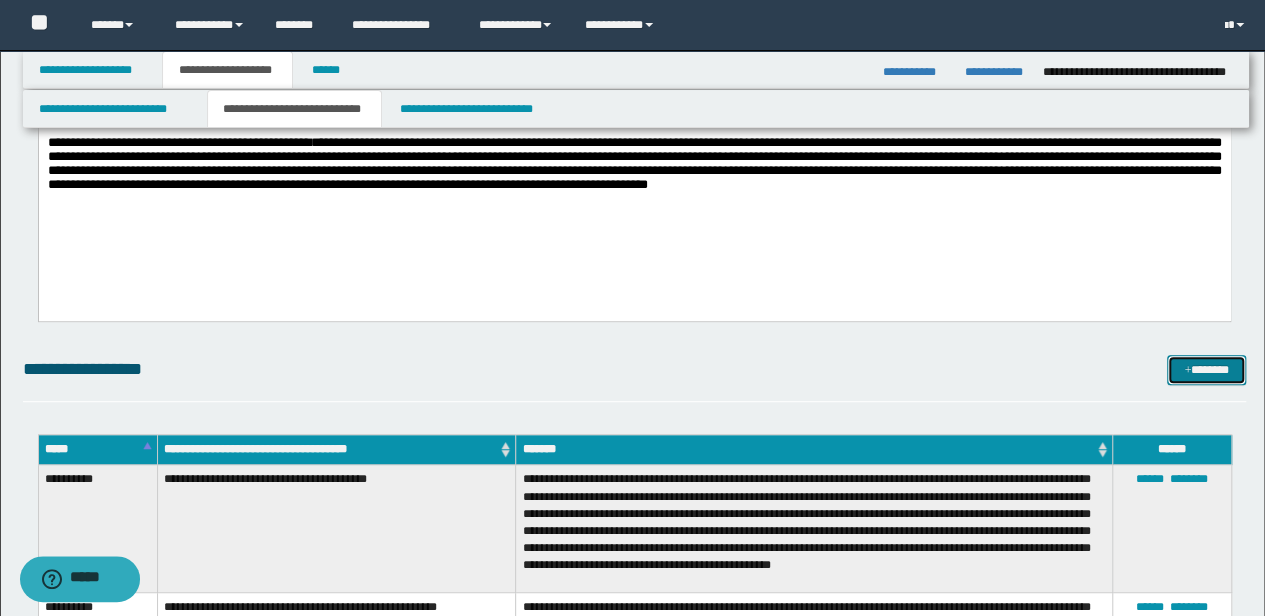 click on "*******" at bounding box center [1206, 369] 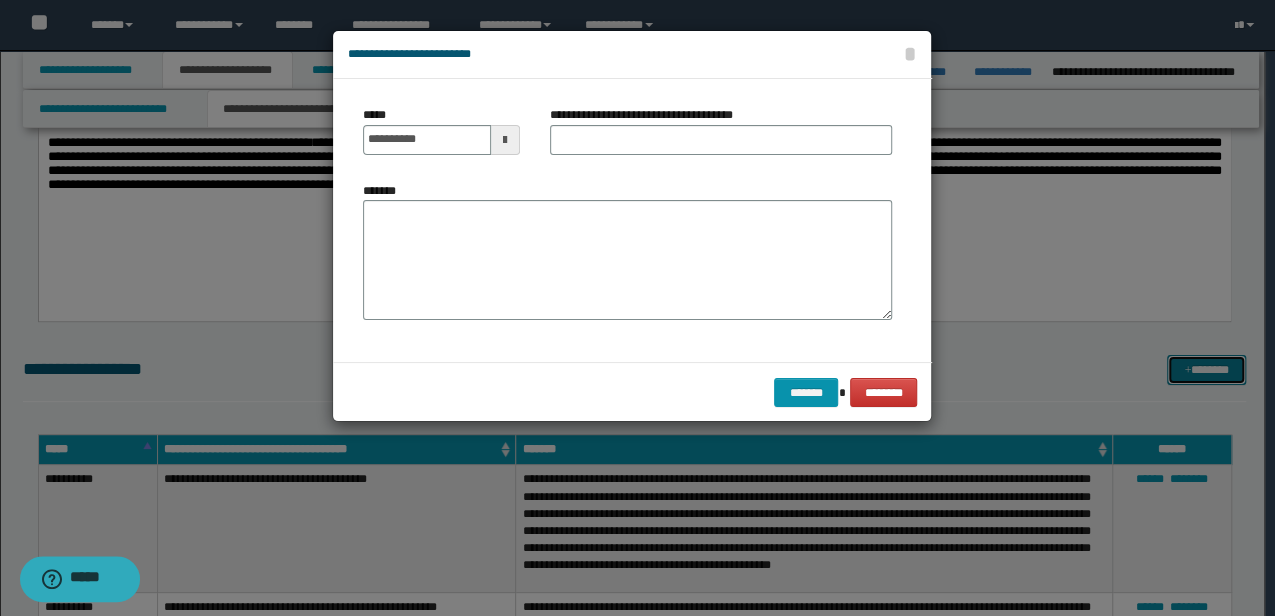 scroll, scrollTop: 0, scrollLeft: 0, axis: both 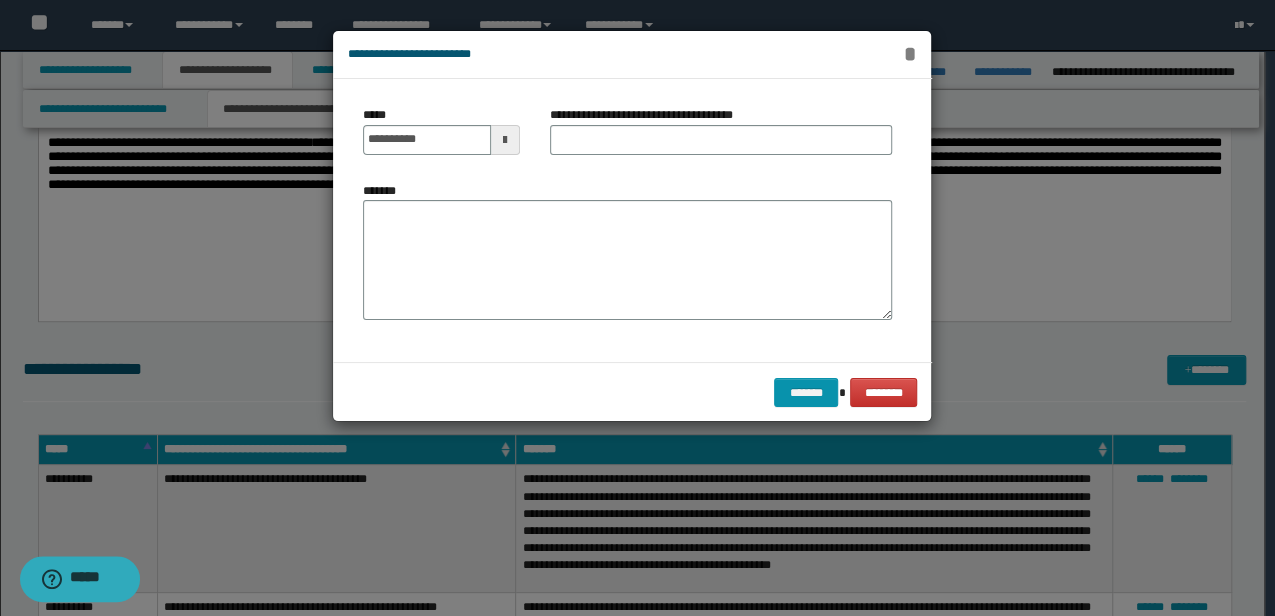 type 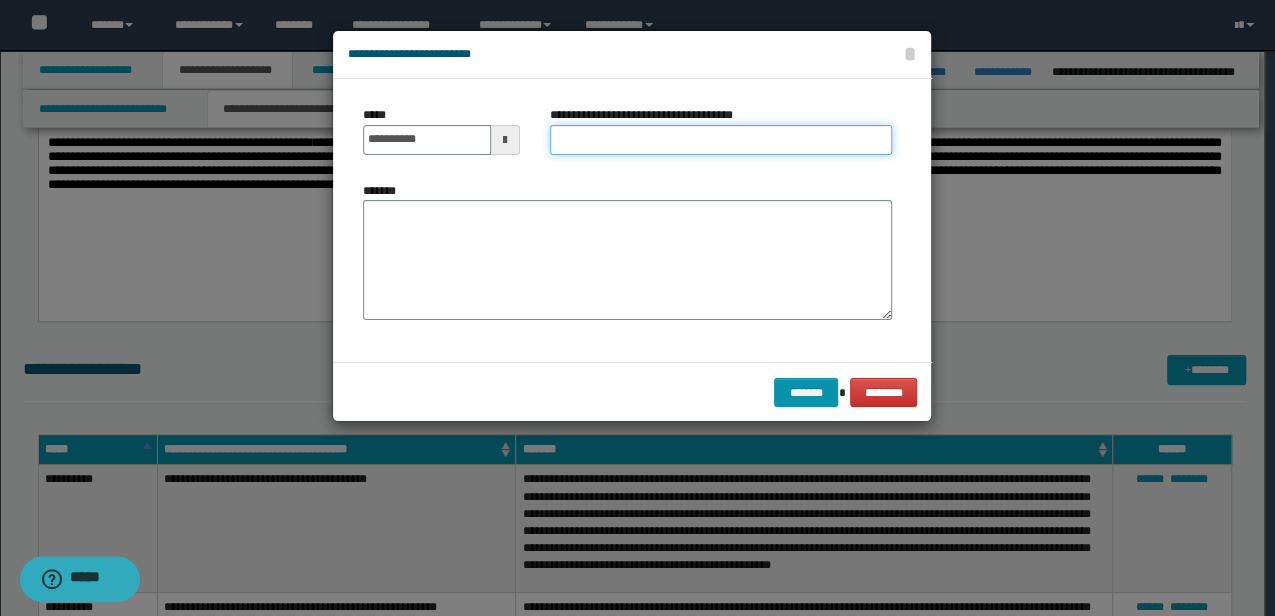 click on "**********" at bounding box center (721, 140) 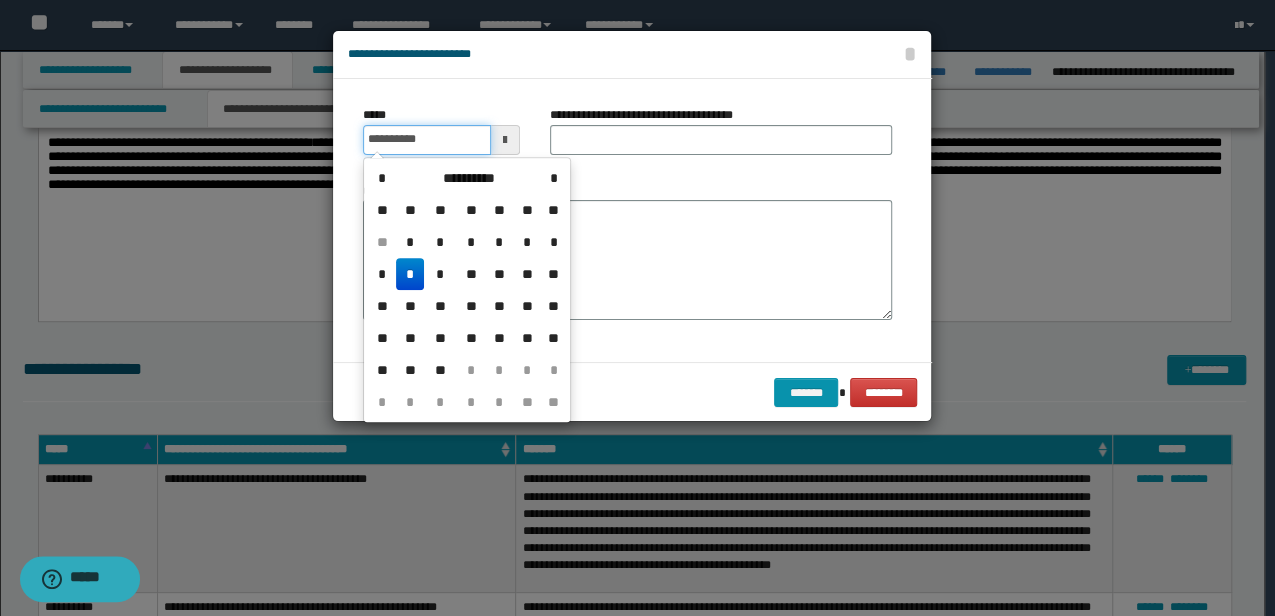 drag, startPoint x: 456, startPoint y: 143, endPoint x: 362, endPoint y: 156, distance: 94.89468 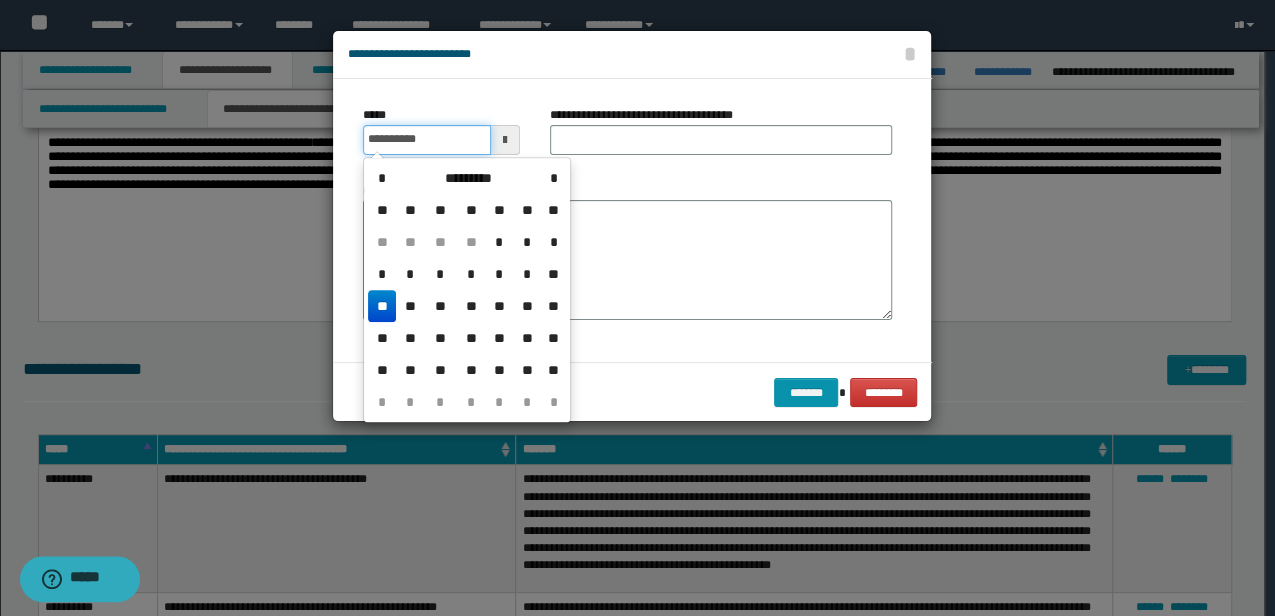 type on "**********" 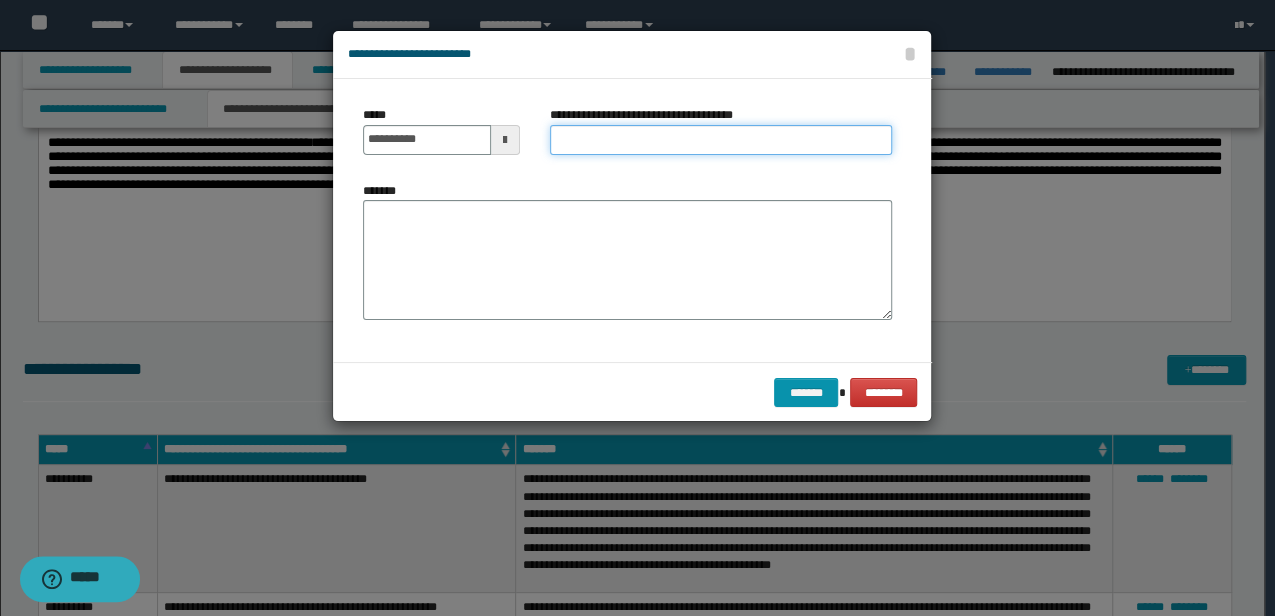 click on "**********" at bounding box center (721, 140) 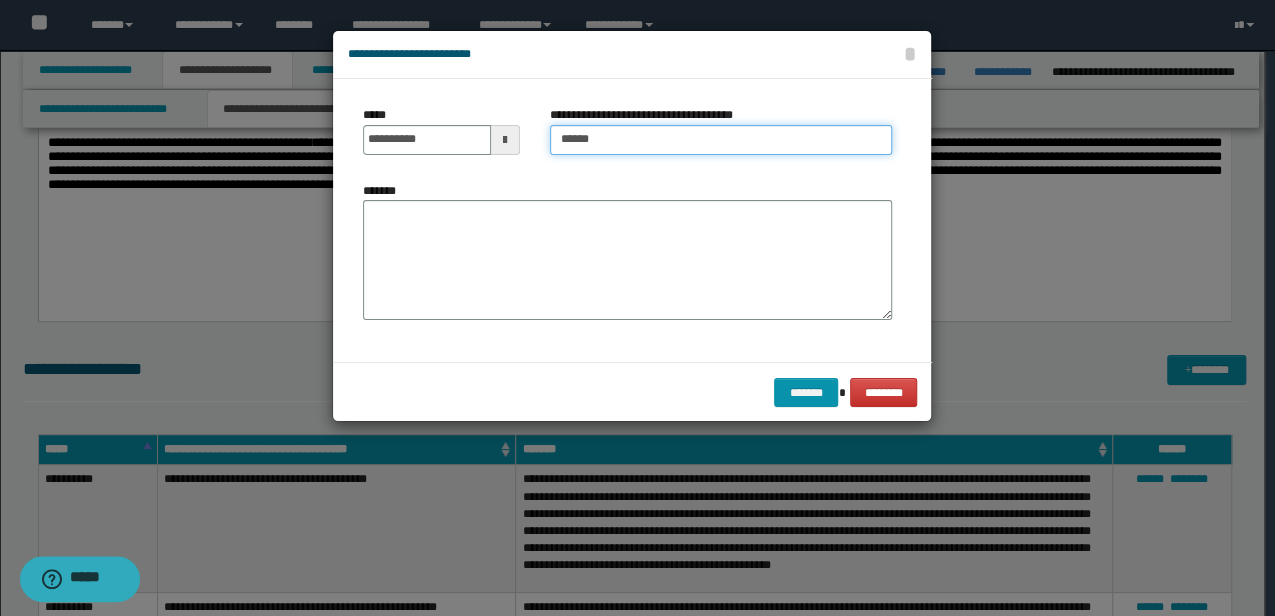 type on "**********" 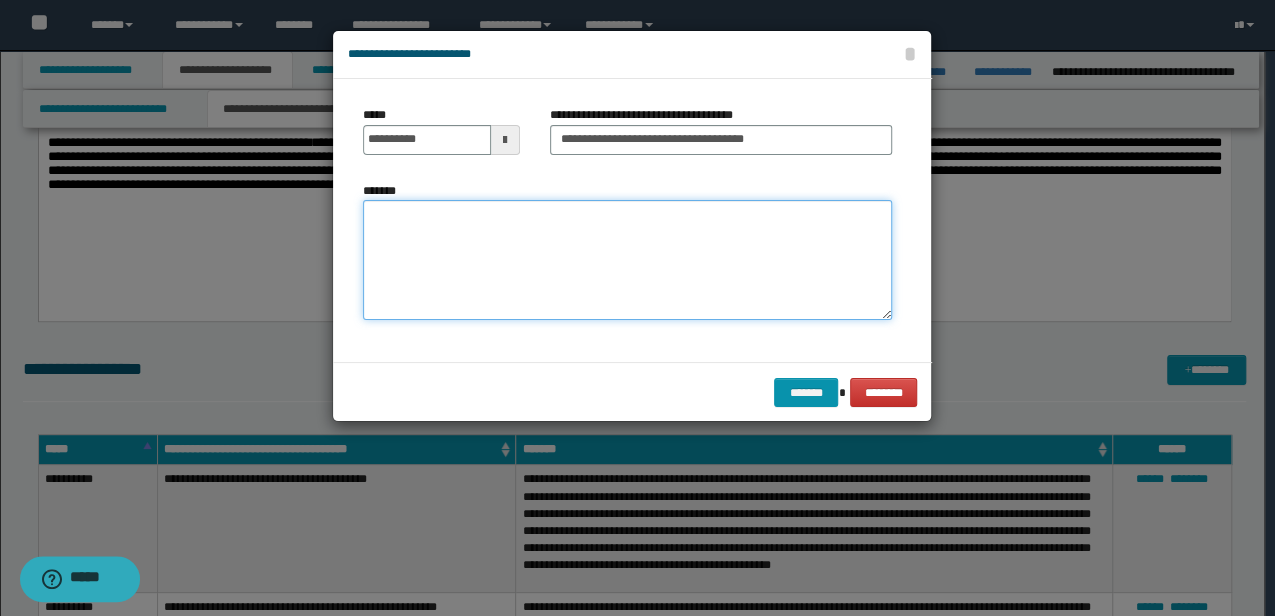 click on "*******" at bounding box center [627, 259] 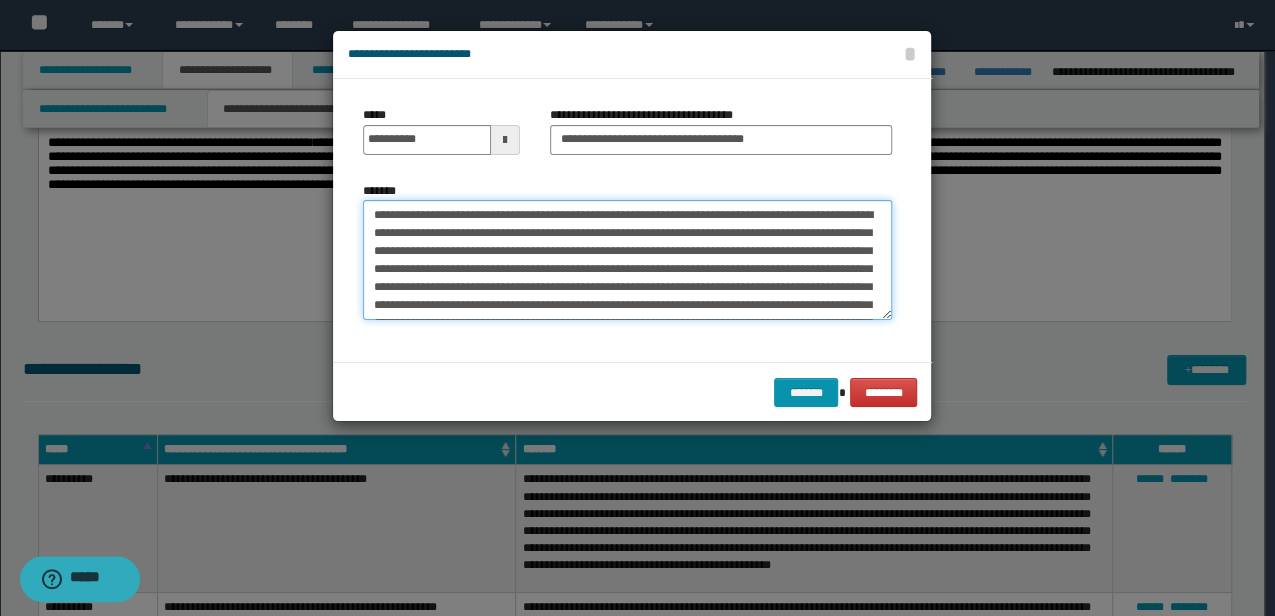scroll, scrollTop: 102, scrollLeft: 0, axis: vertical 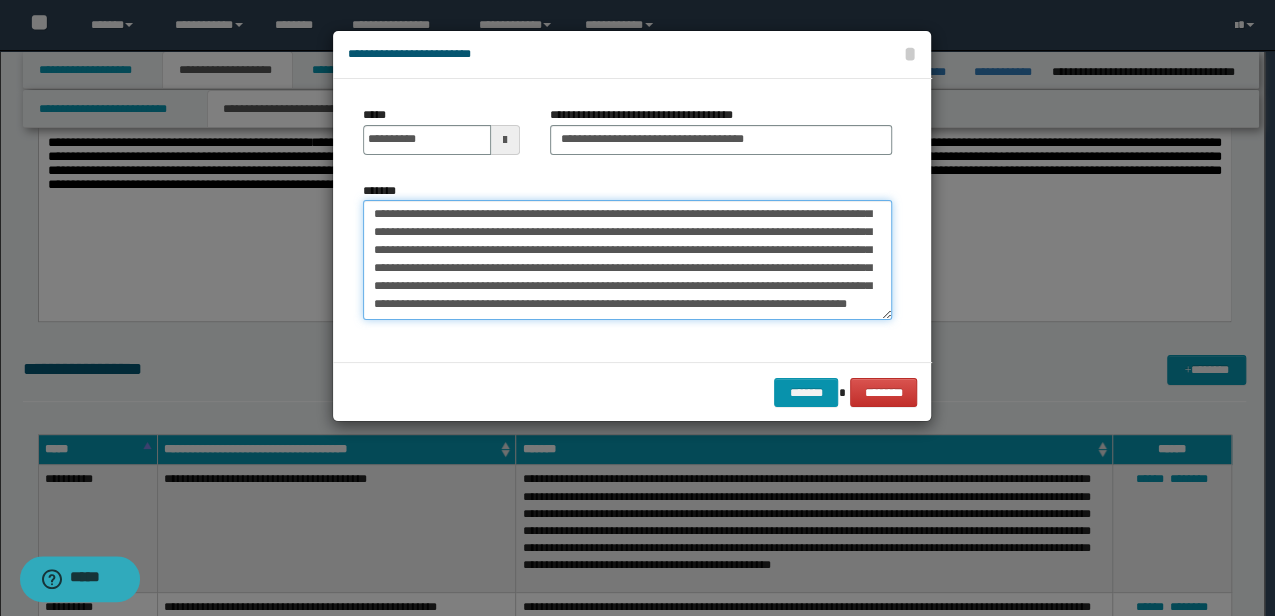 drag, startPoint x: 595, startPoint y: 233, endPoint x: 523, endPoint y: 280, distance: 85.98256 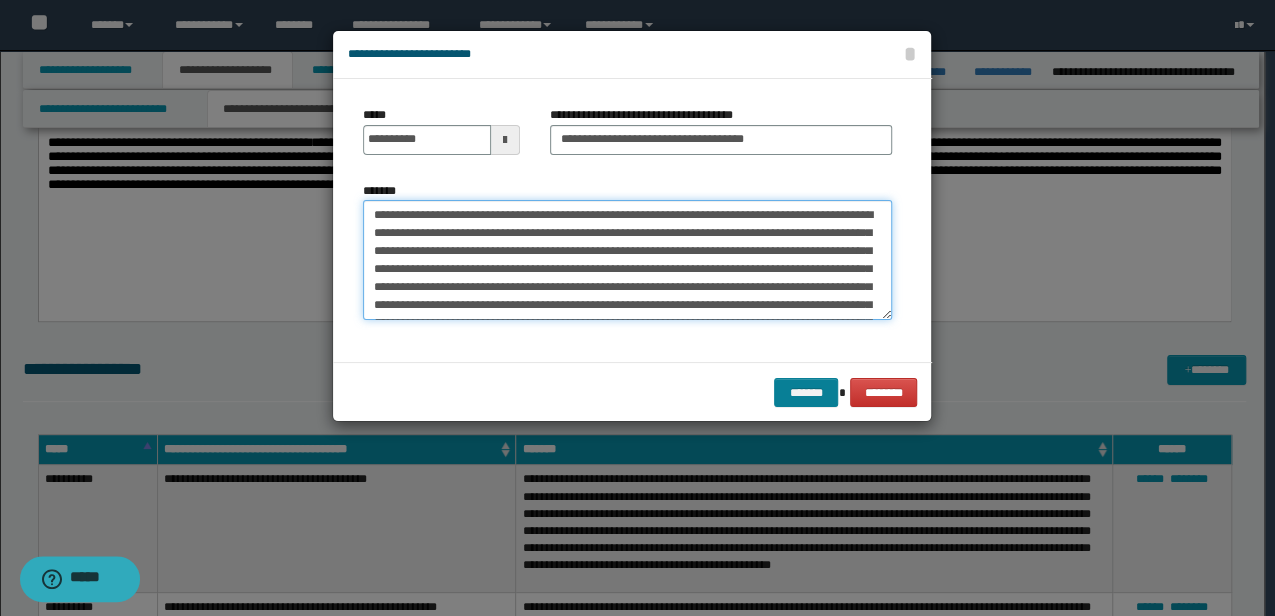 type on "**********" 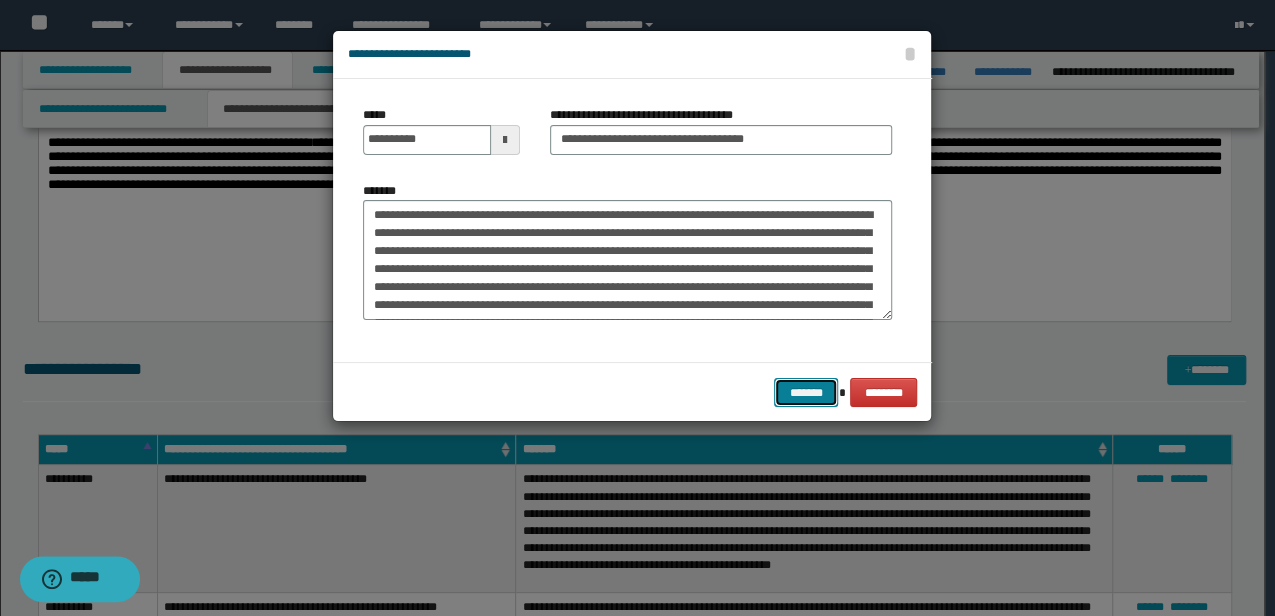click on "*******" at bounding box center (806, 392) 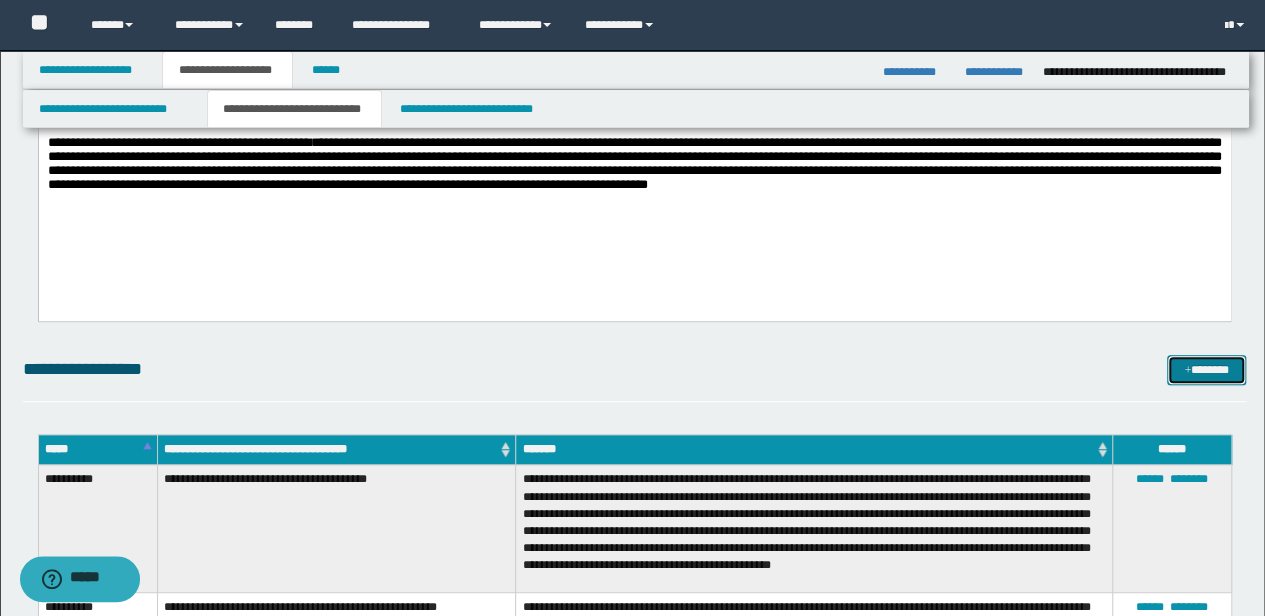 click on "*******" at bounding box center (1206, 369) 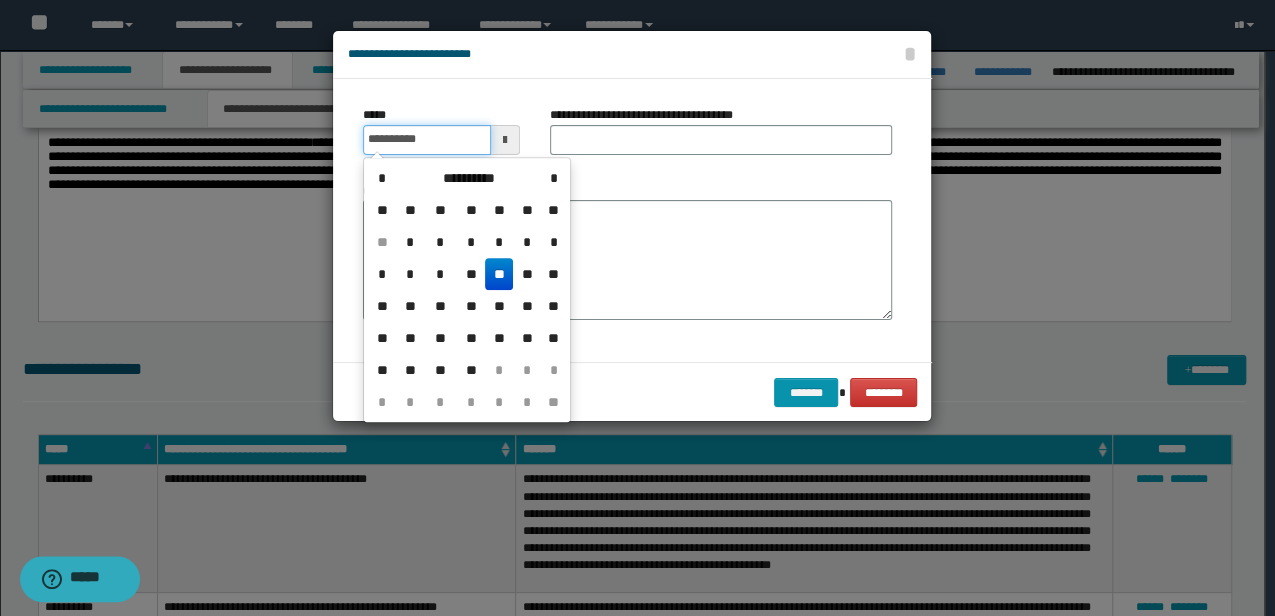 drag, startPoint x: 447, startPoint y: 152, endPoint x: 302, endPoint y: 148, distance: 145.05516 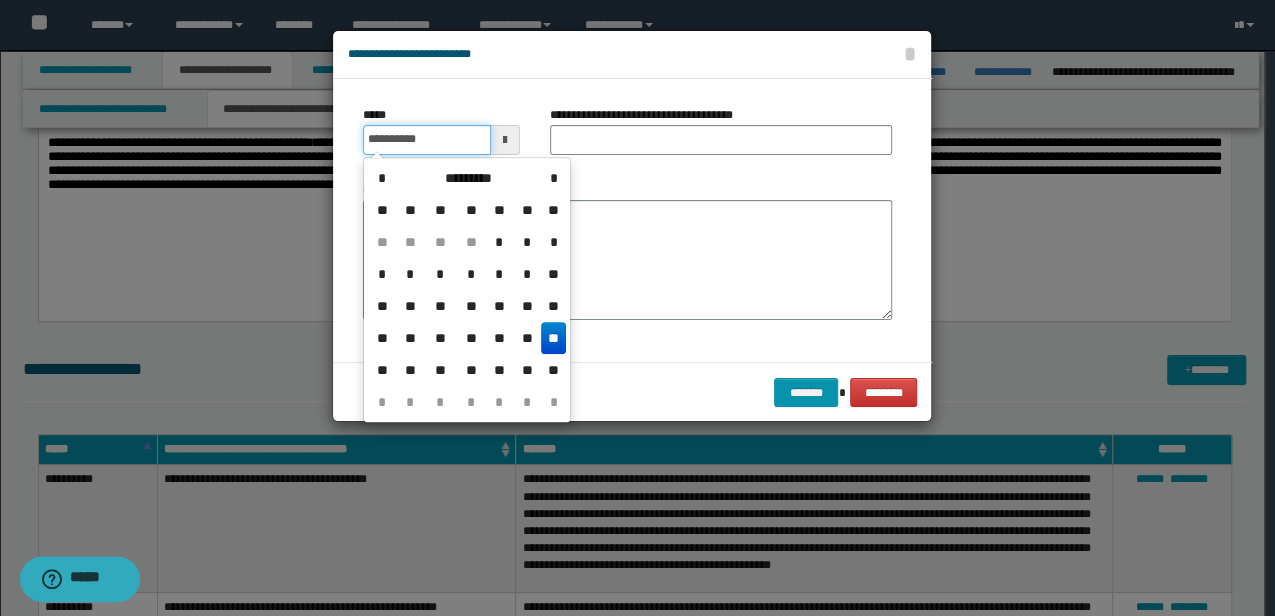 type on "**********" 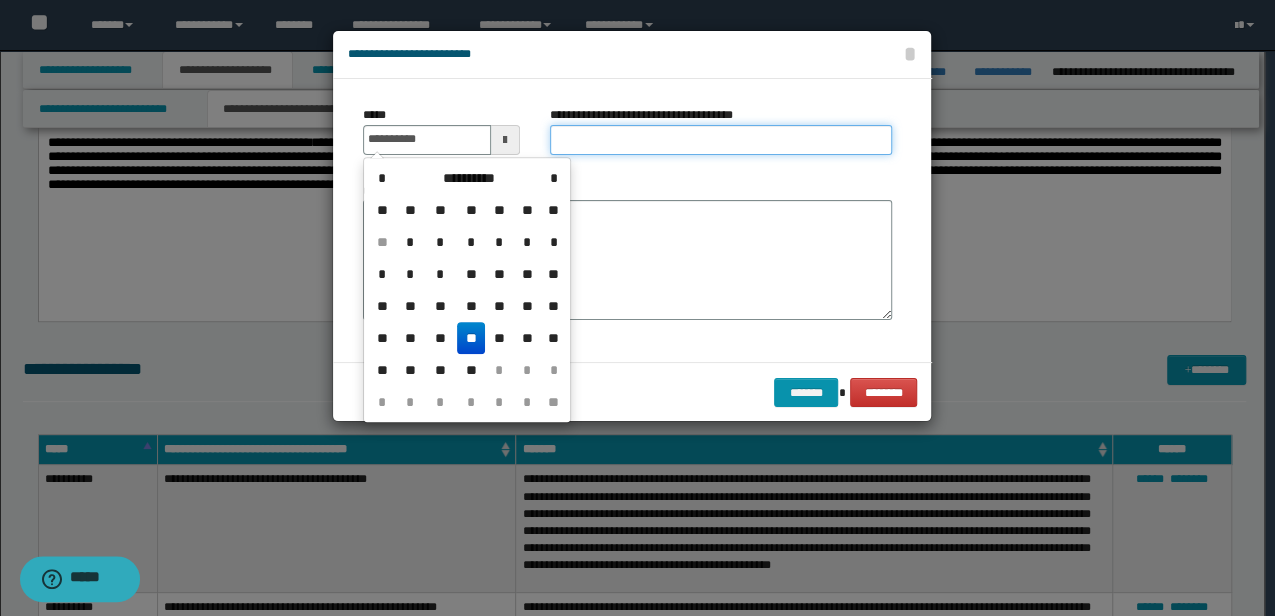 click on "**********" at bounding box center [721, 140] 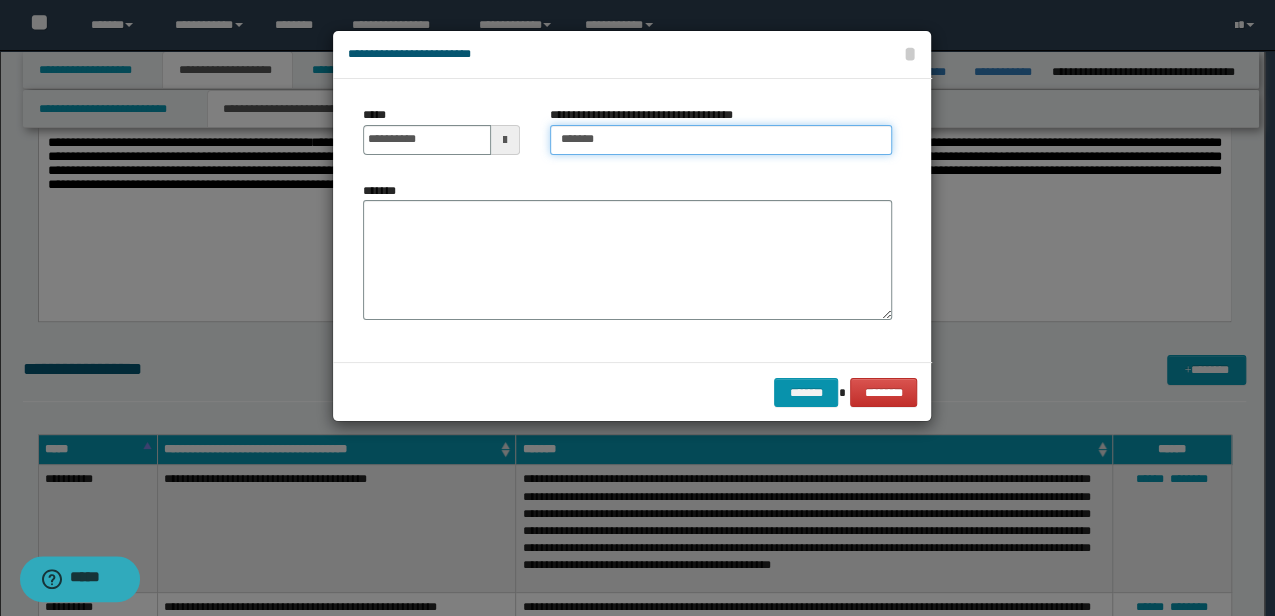 type on "**********" 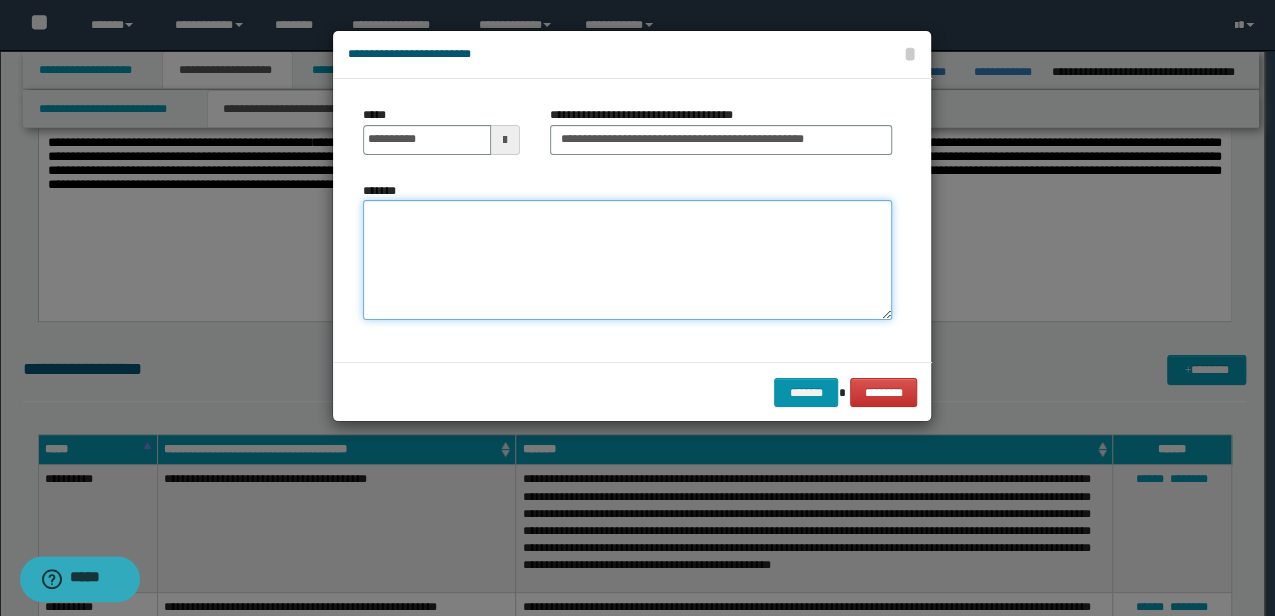 click on "*******" at bounding box center (627, 259) 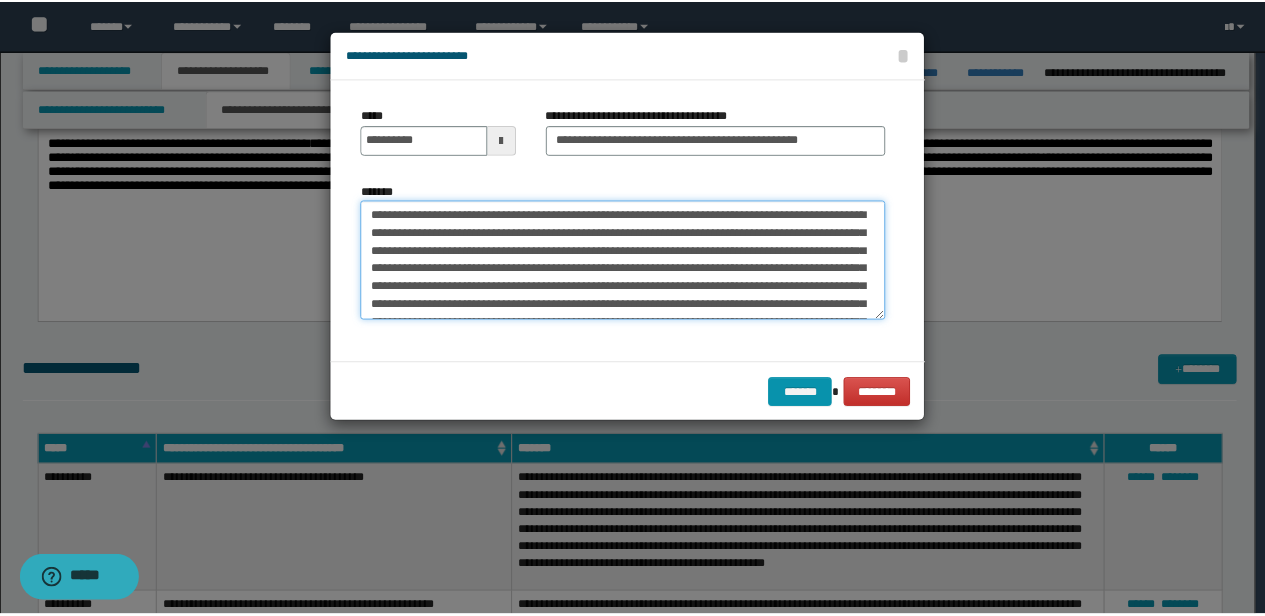 scroll, scrollTop: 120, scrollLeft: 0, axis: vertical 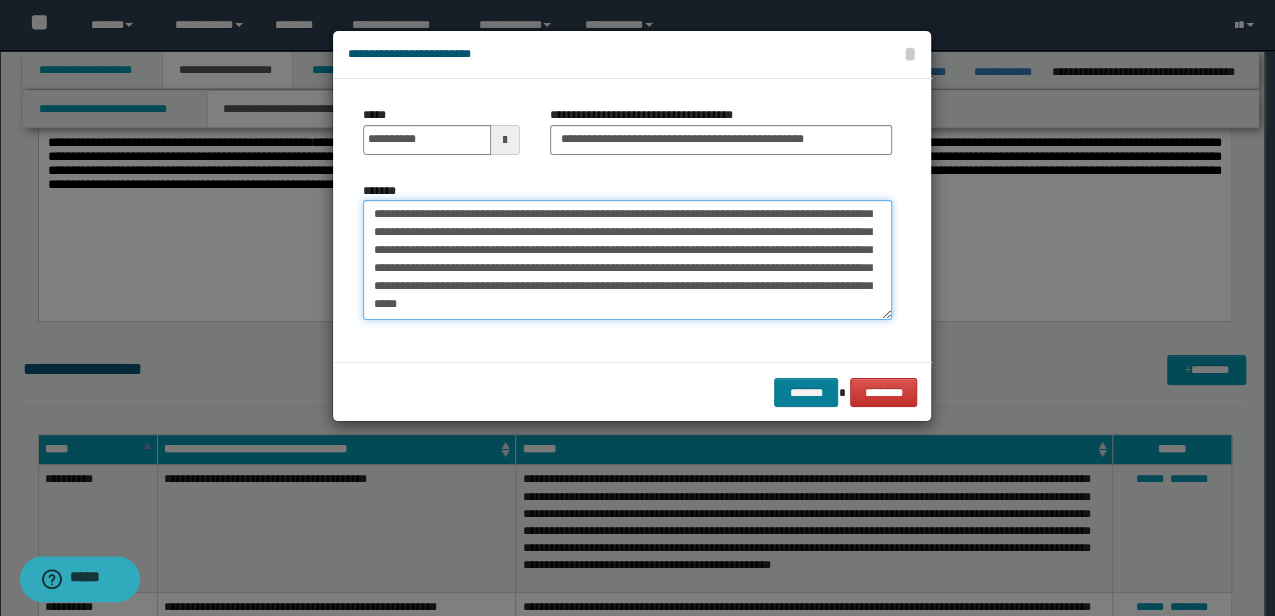 type on "**********" 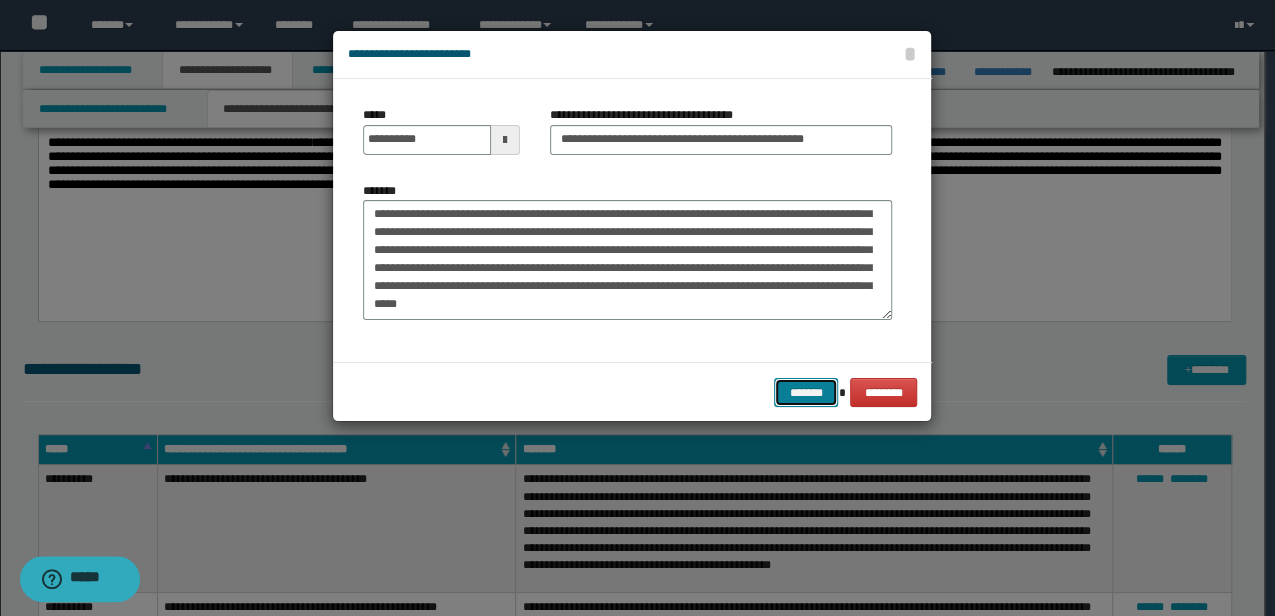 click on "*******" at bounding box center (806, 392) 